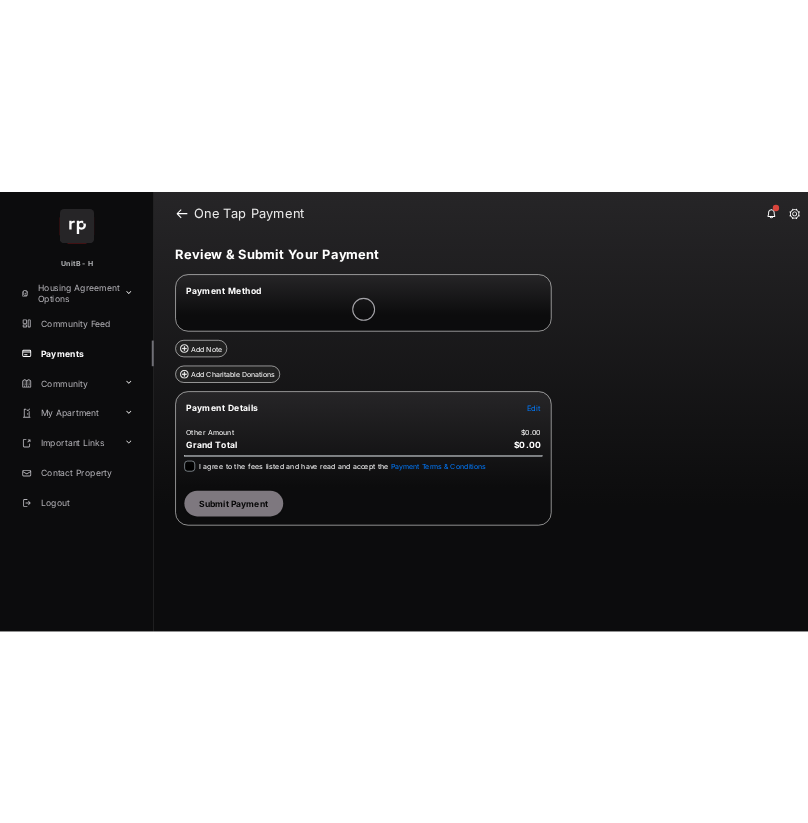 scroll, scrollTop: 0, scrollLeft: 0, axis: both 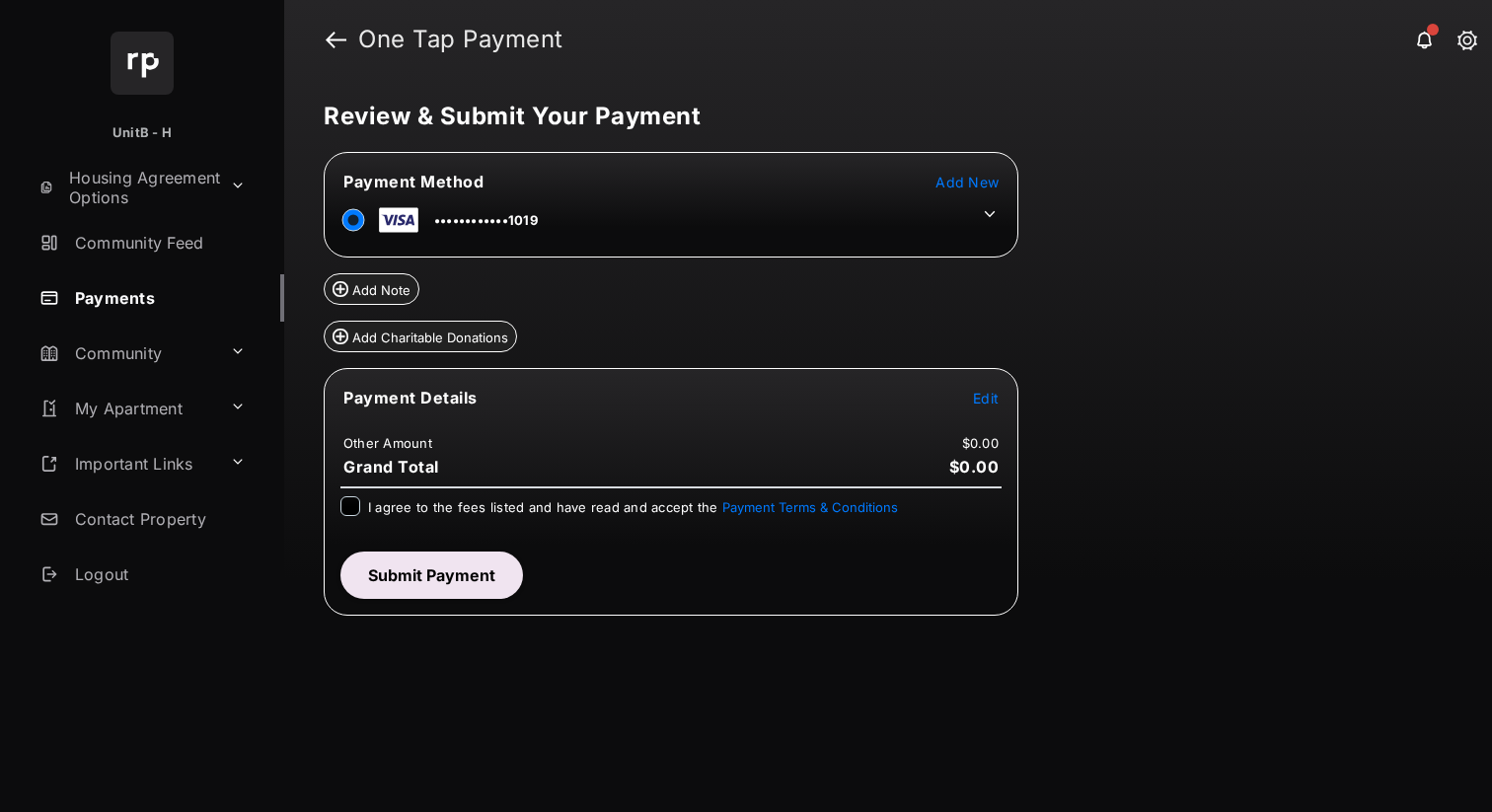click on "Edit" at bounding box center [986, 398] 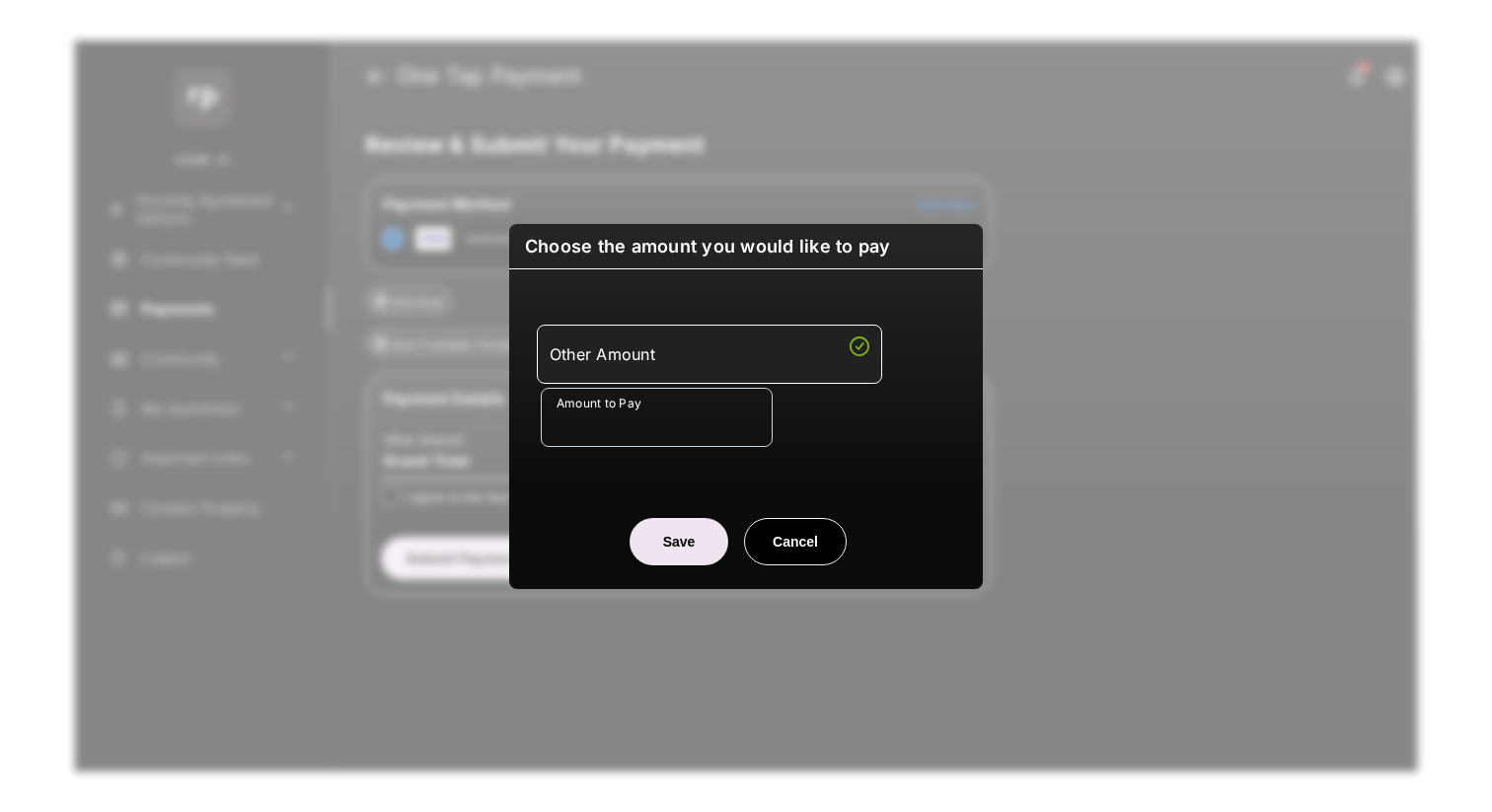 click on "Amount to Pay" at bounding box center (656, 417) 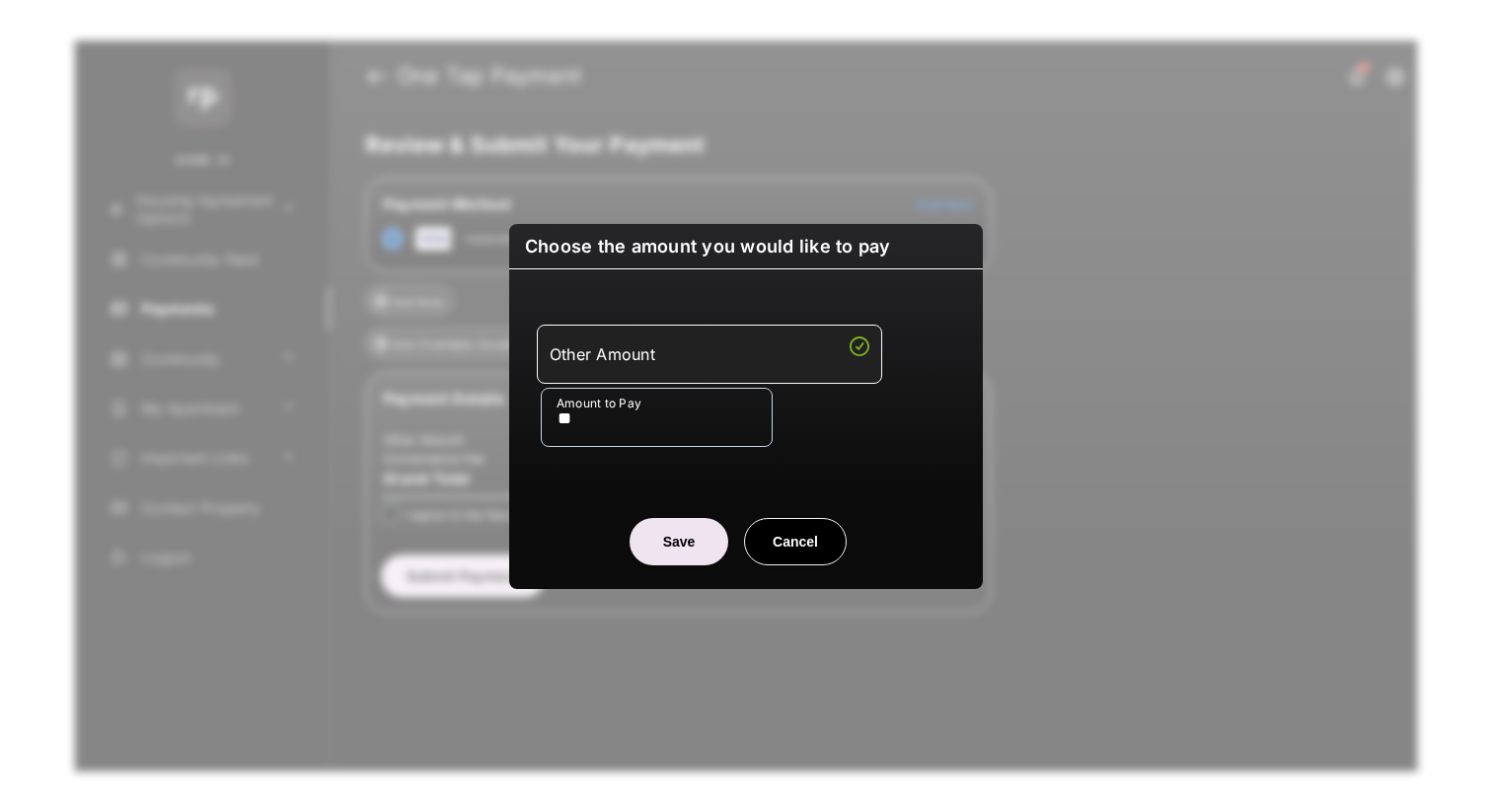 type on "**" 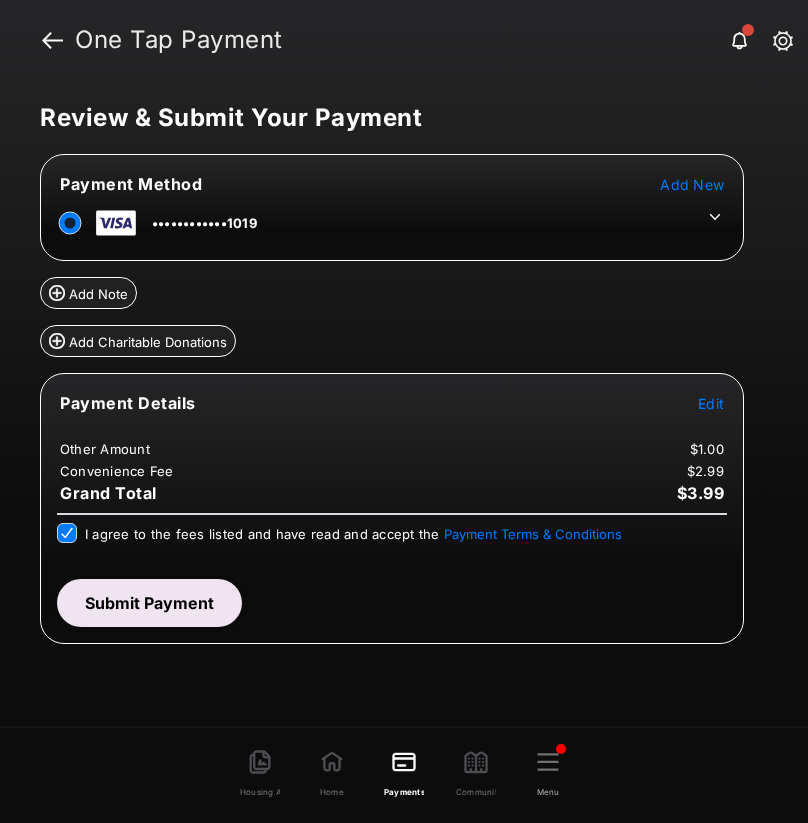 click on "Submit Payment" at bounding box center (149, 603) 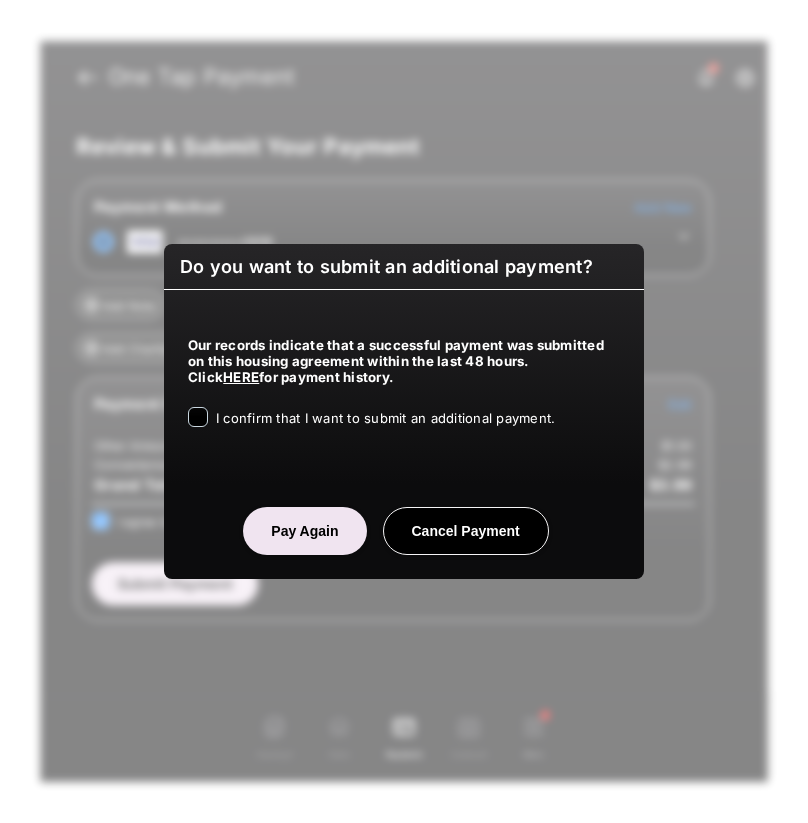 click on "I confirm that I want to submit an additional payment." at bounding box center [385, 418] 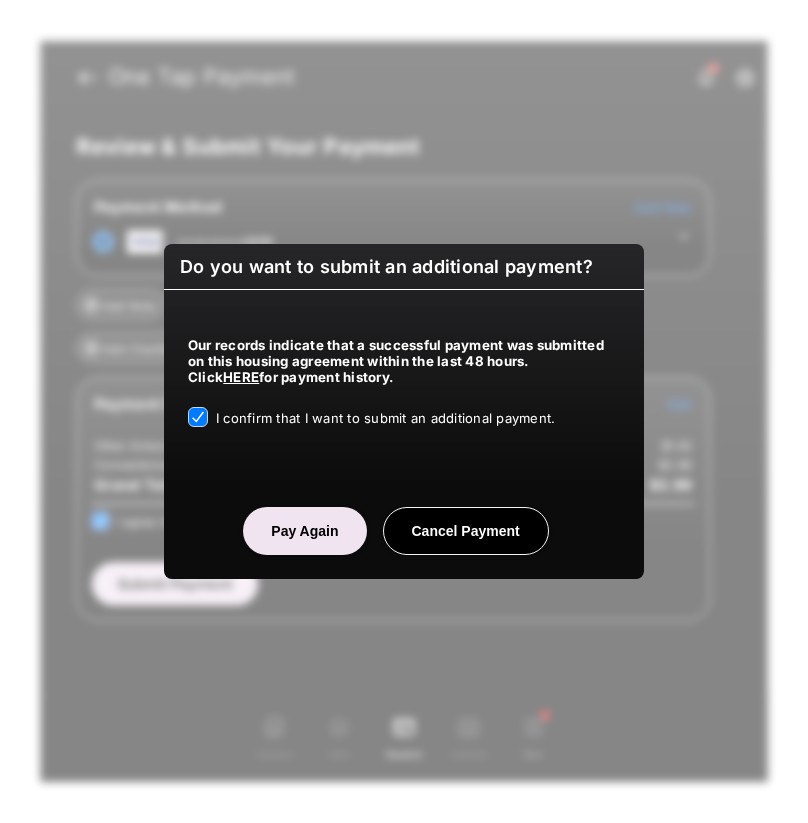 click on "Pay Again" at bounding box center [304, 531] 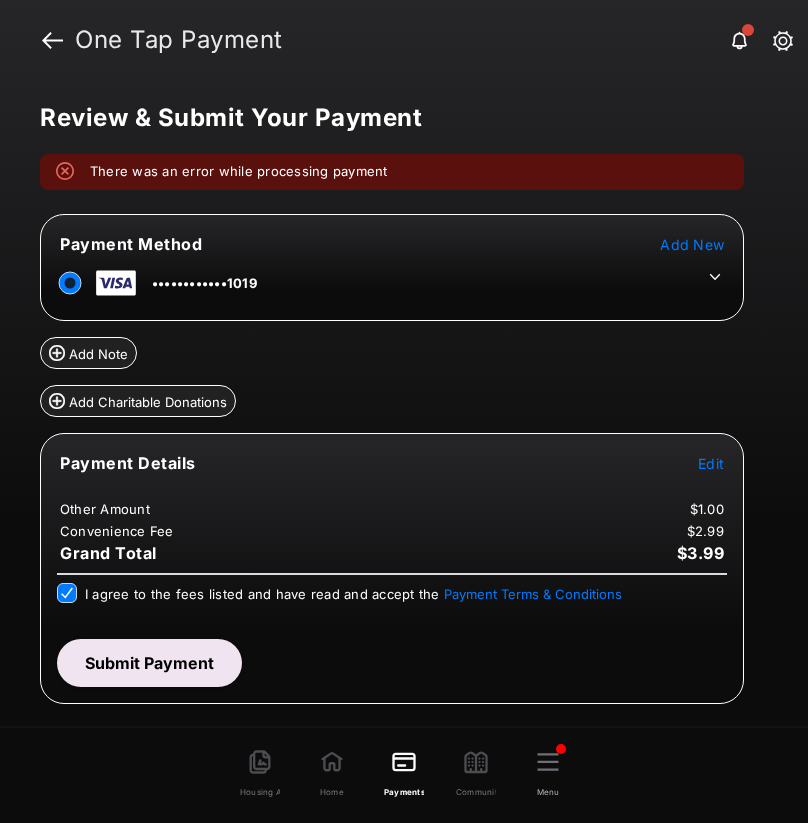 click on "Submit Payment" at bounding box center (149, 663) 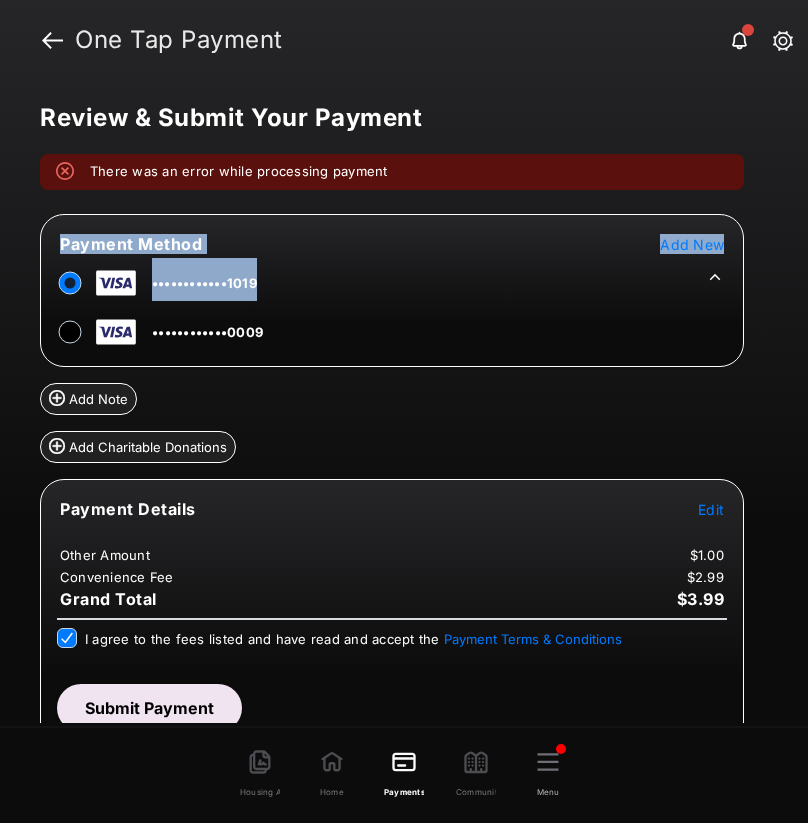 click 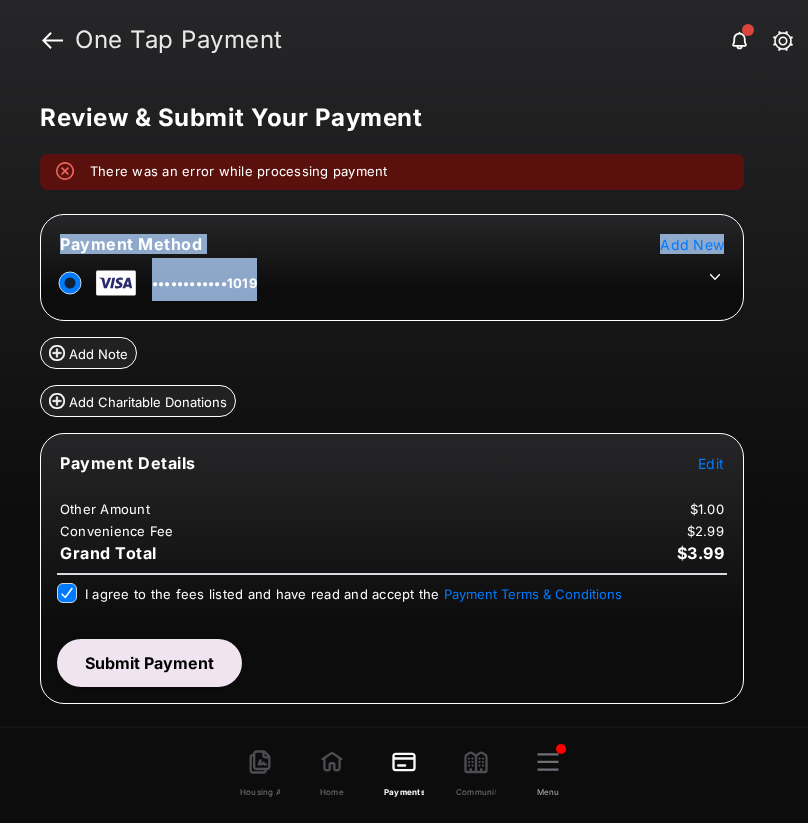 click 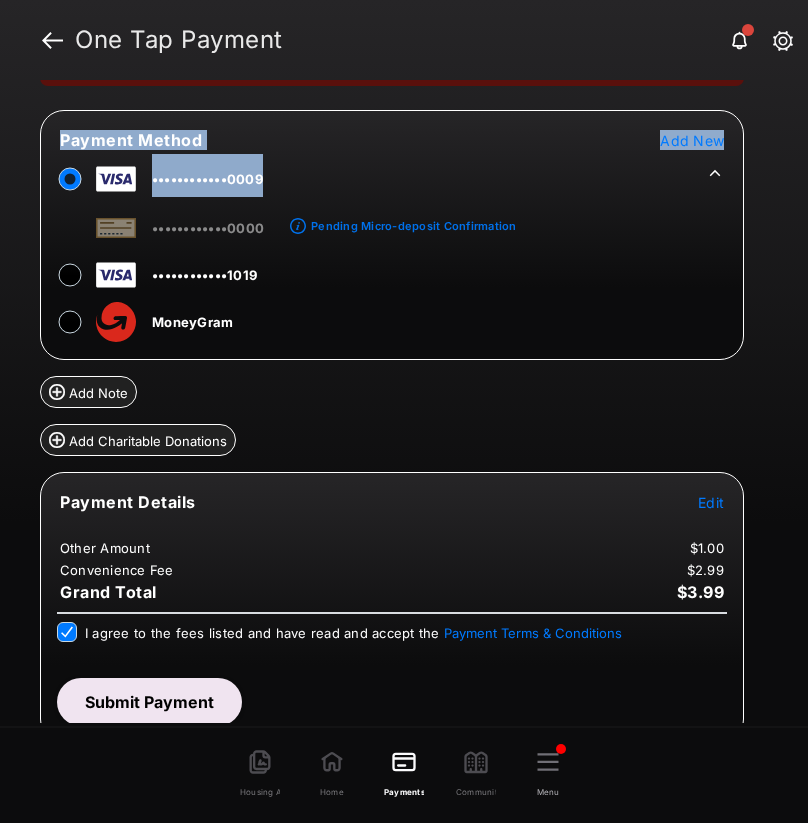 scroll, scrollTop: 114, scrollLeft: 0, axis: vertical 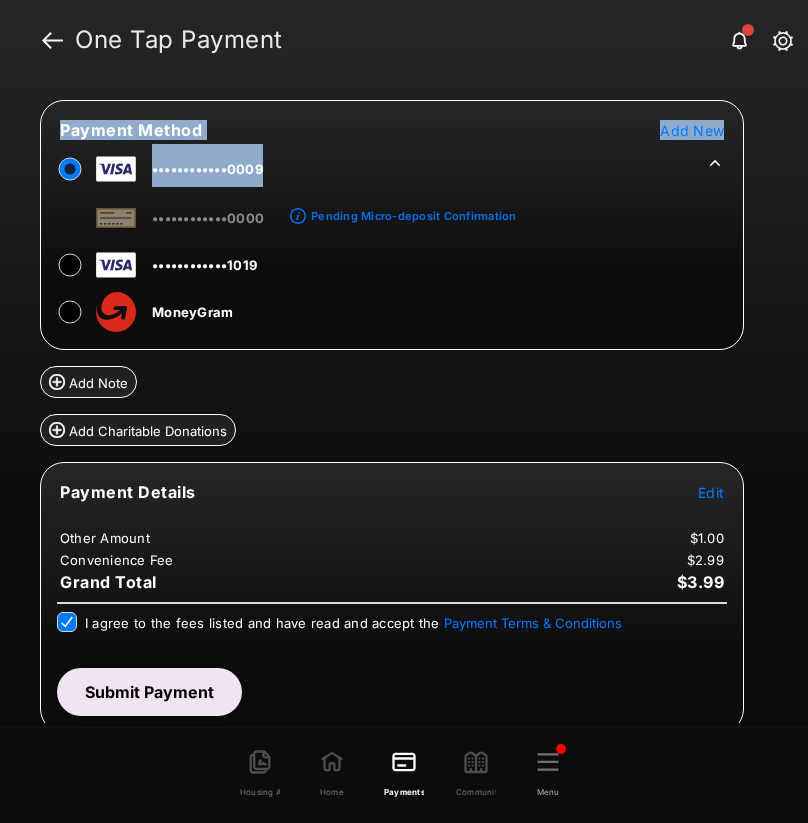click on "Submit Payment" at bounding box center [149, 692] 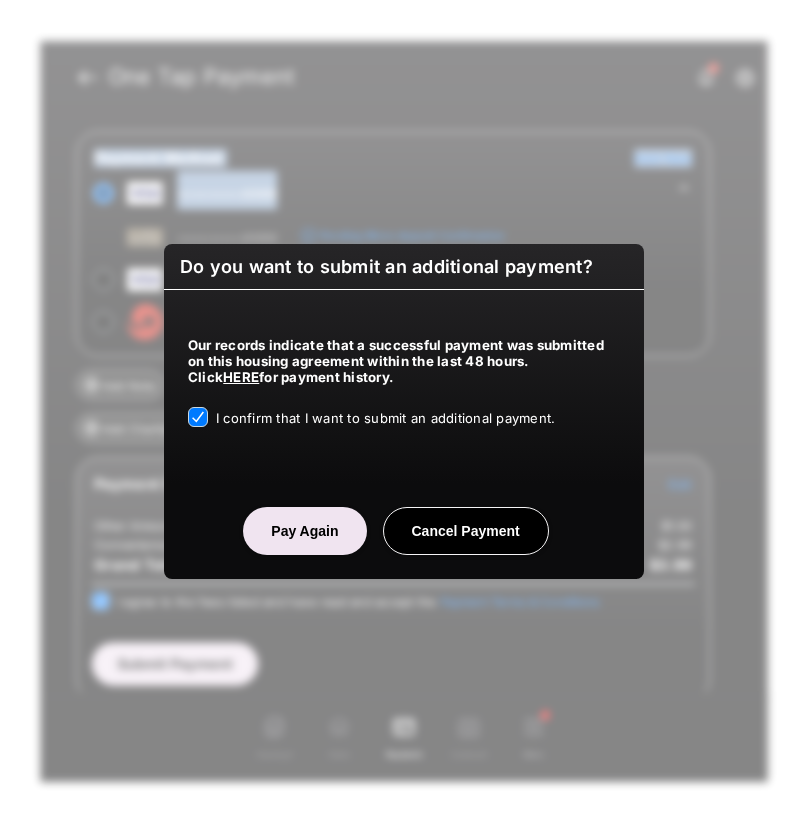 click on "Pay Again" at bounding box center (304, 531) 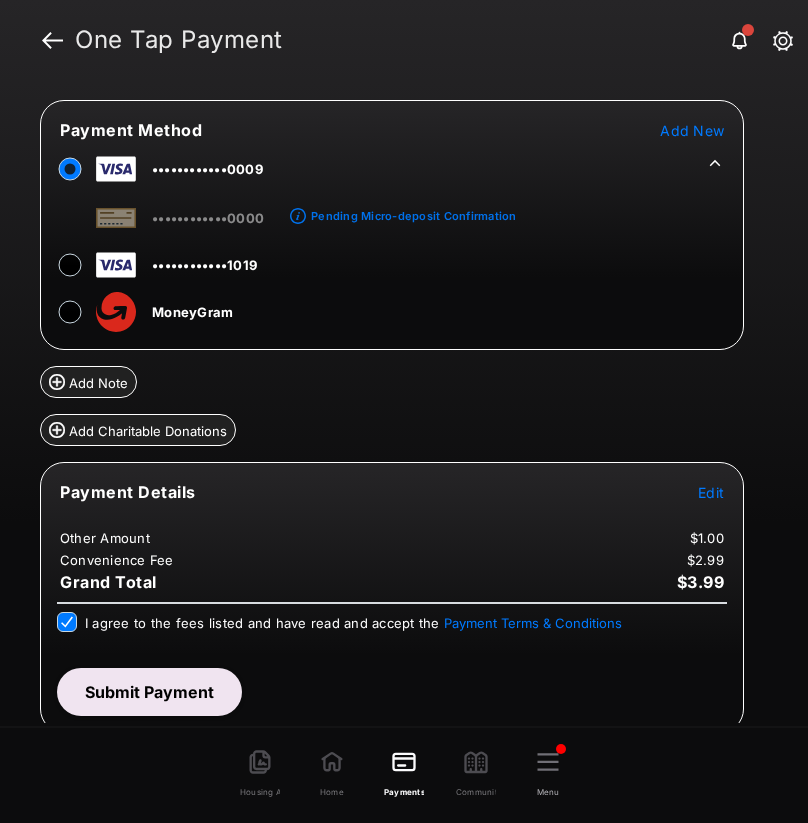 click on "One Tap Payment" at bounding box center [425, 40] 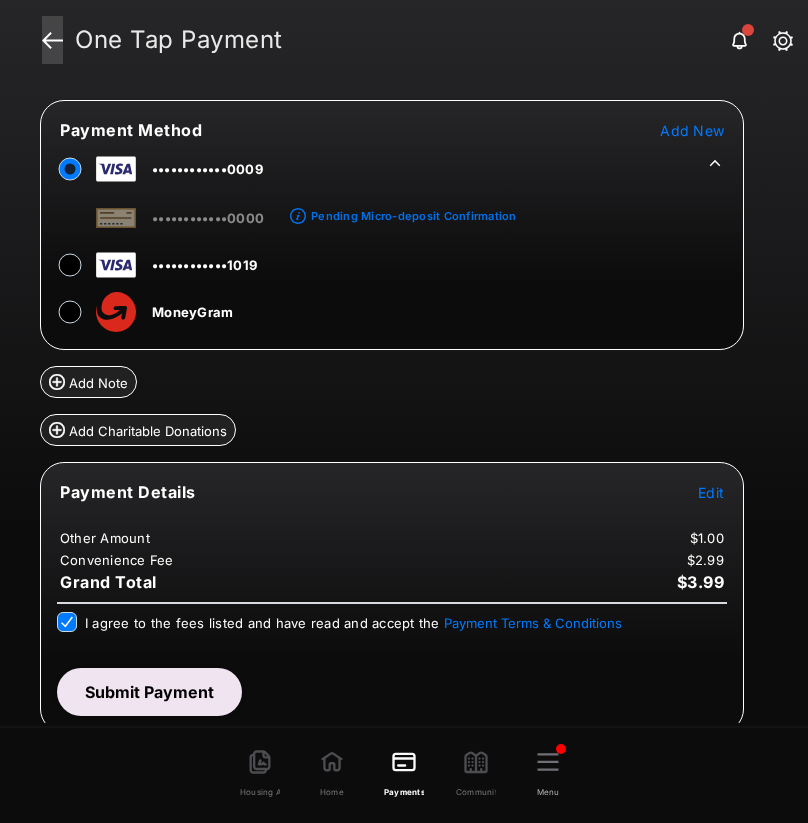 click at bounding box center [52, 40] 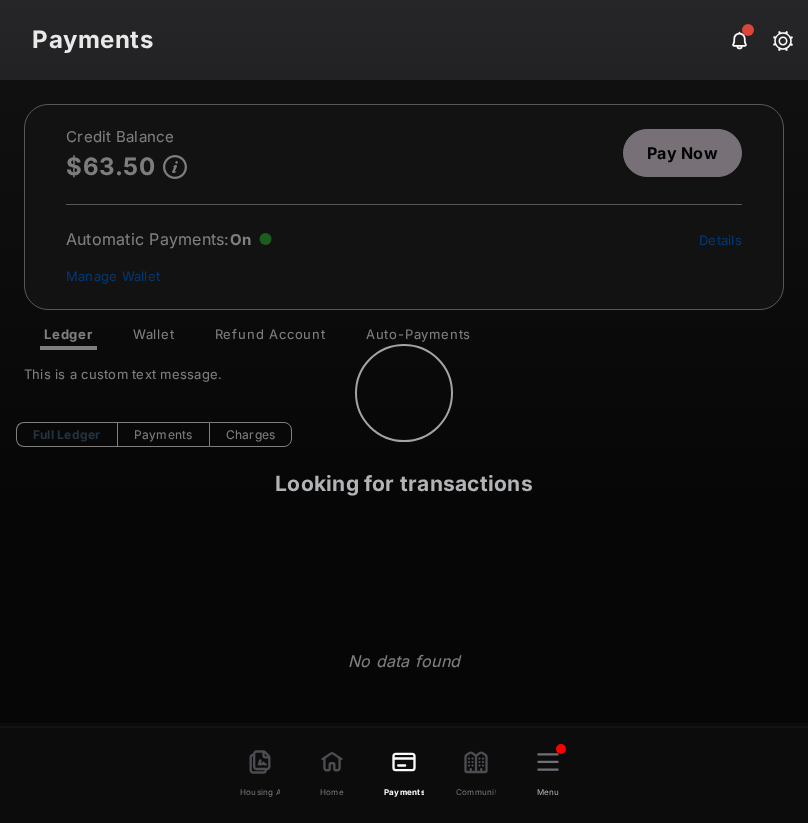 click on "Looking for transactions" at bounding box center (404, 406) 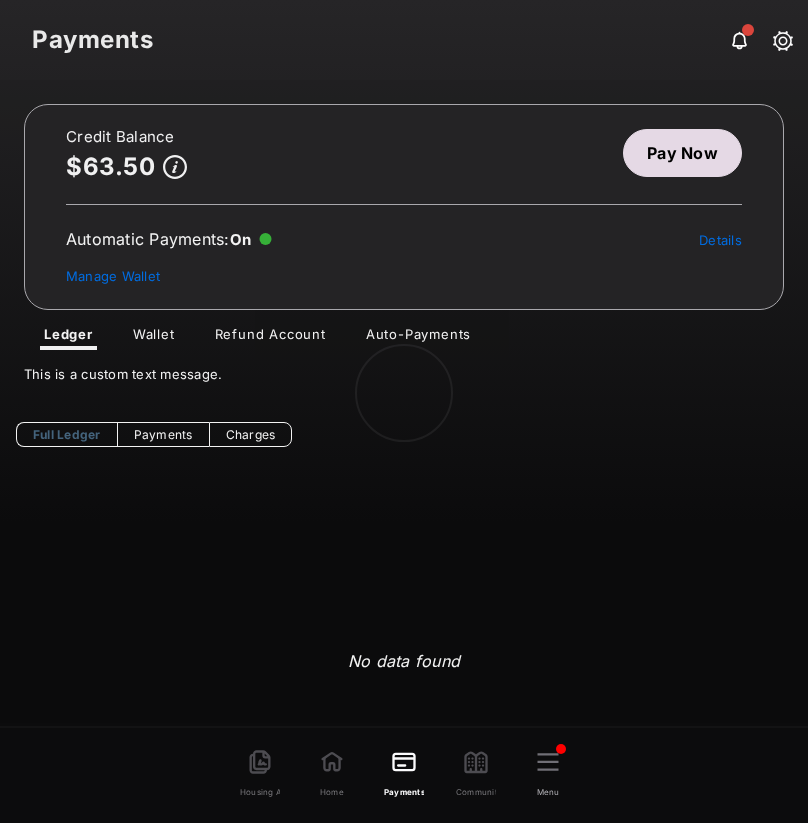 click at bounding box center [404, 406] 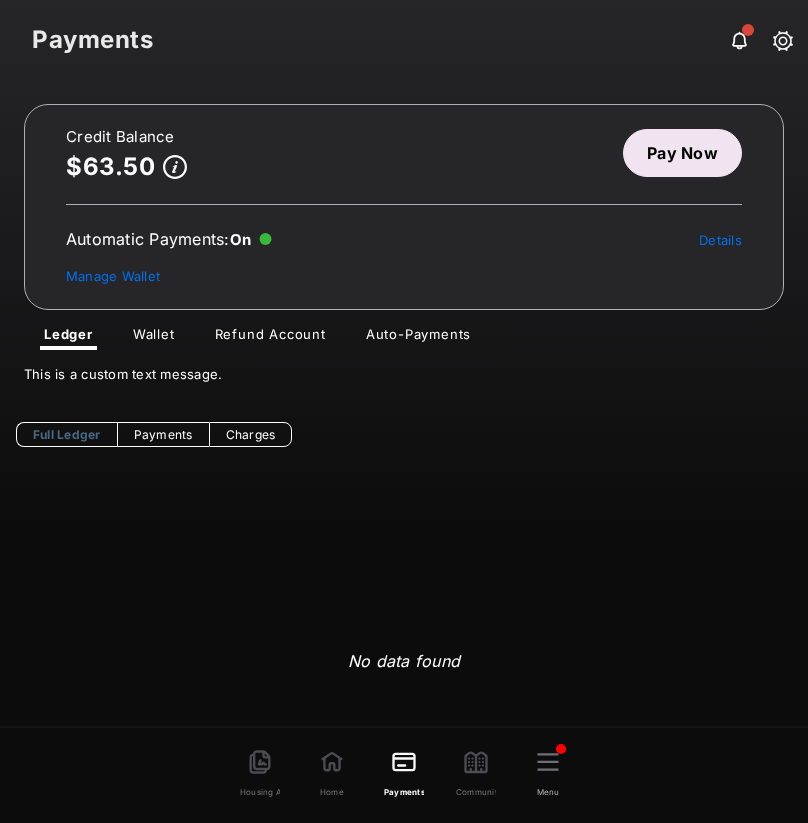 click on "Wallet" at bounding box center (154, 338) 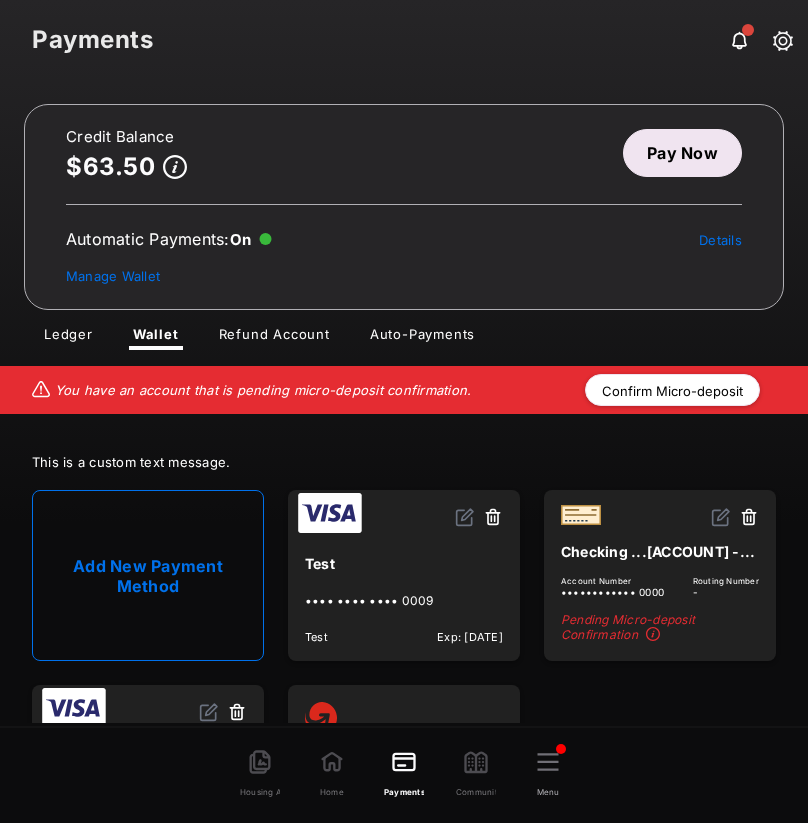 click at bounding box center [749, 518] 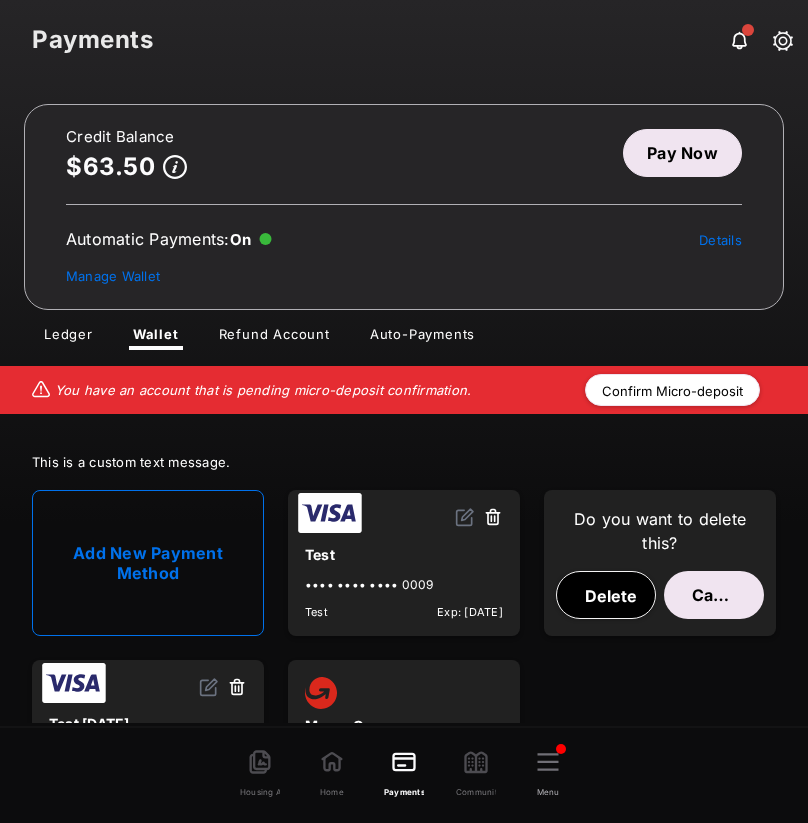 click on "Delete" at bounding box center [606, 595] 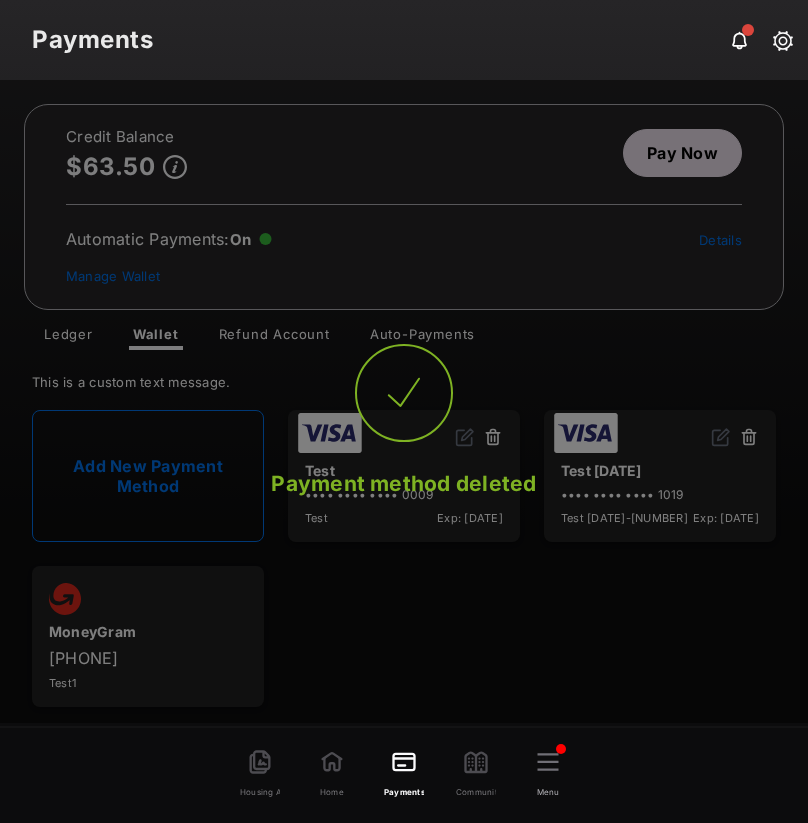 click on "Payment method deleted" at bounding box center (404, 406) 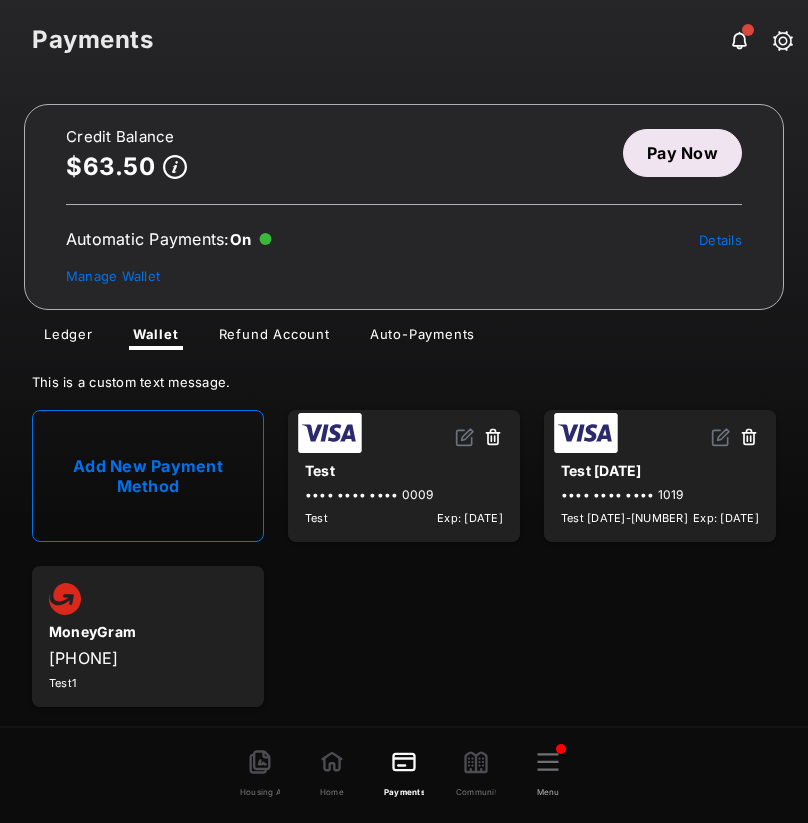 click at bounding box center (749, 438) 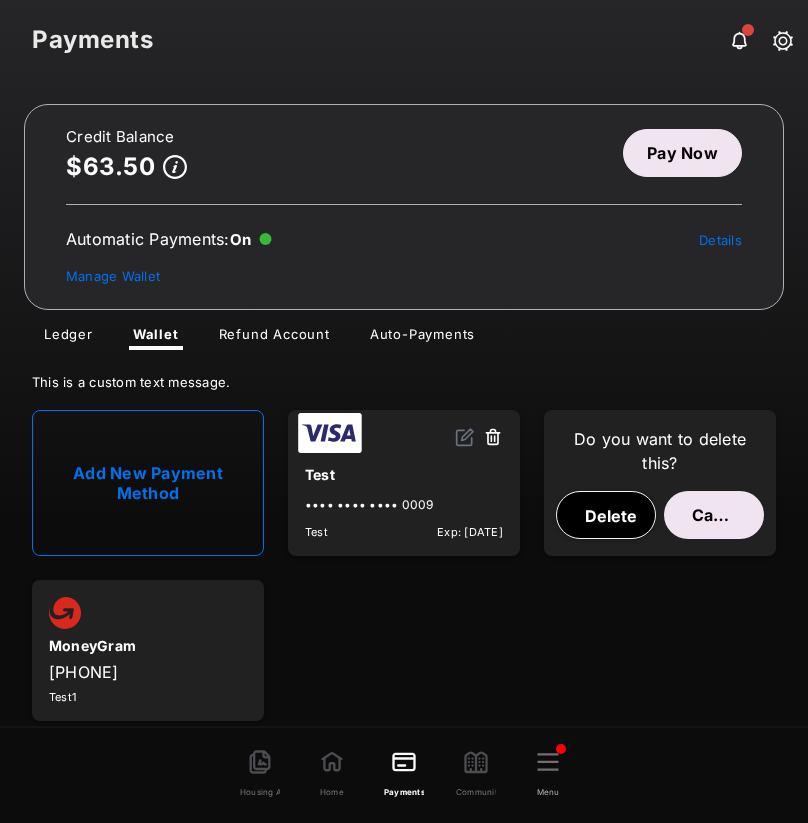 click on "Delete" at bounding box center [606, 515] 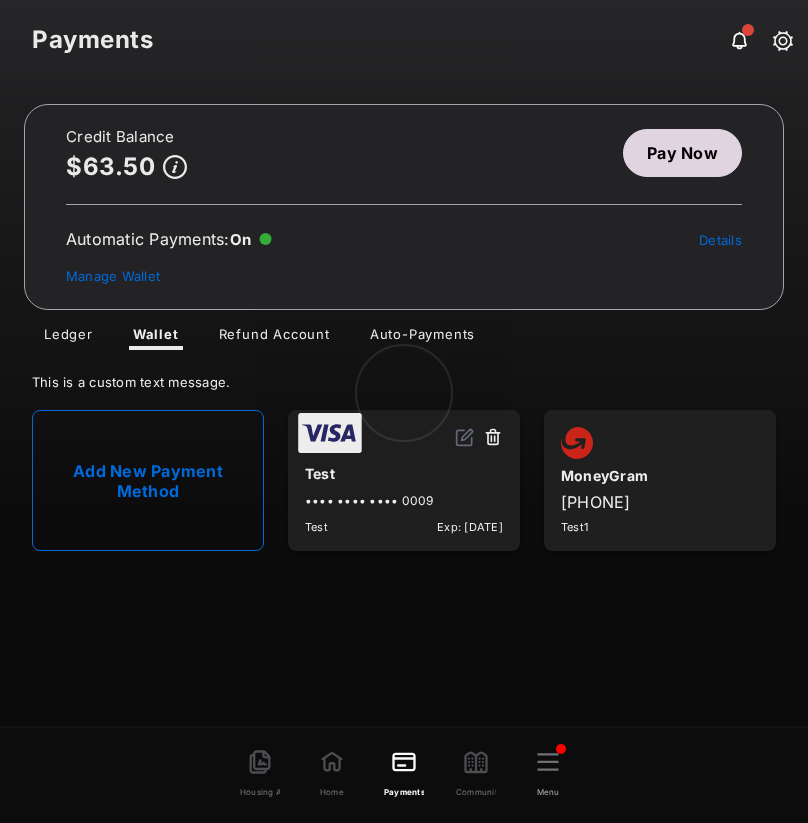 click at bounding box center (404, 406) 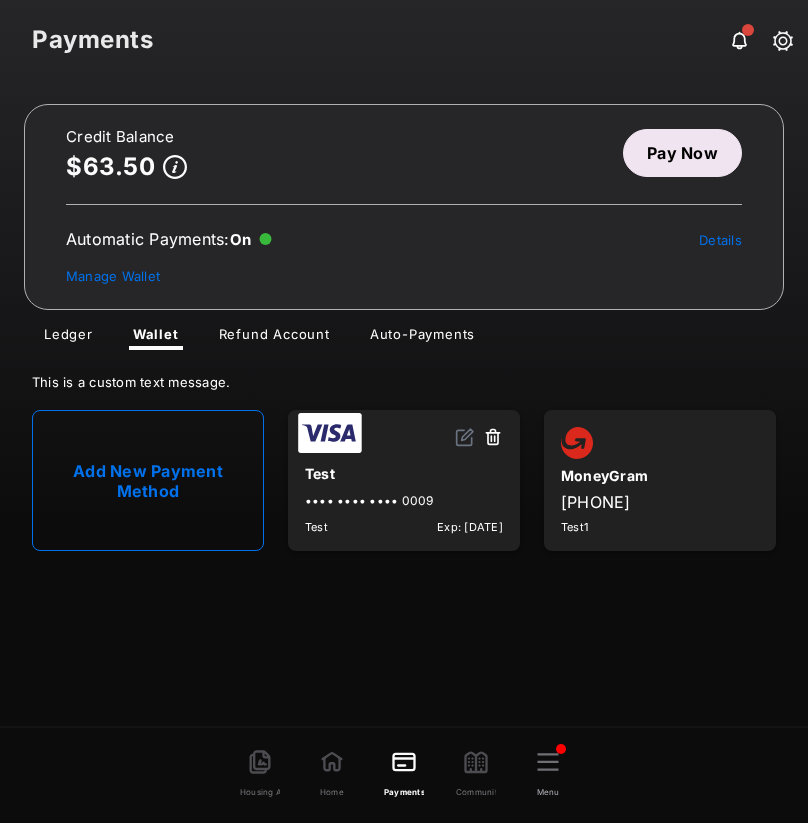 click at bounding box center [493, 438] 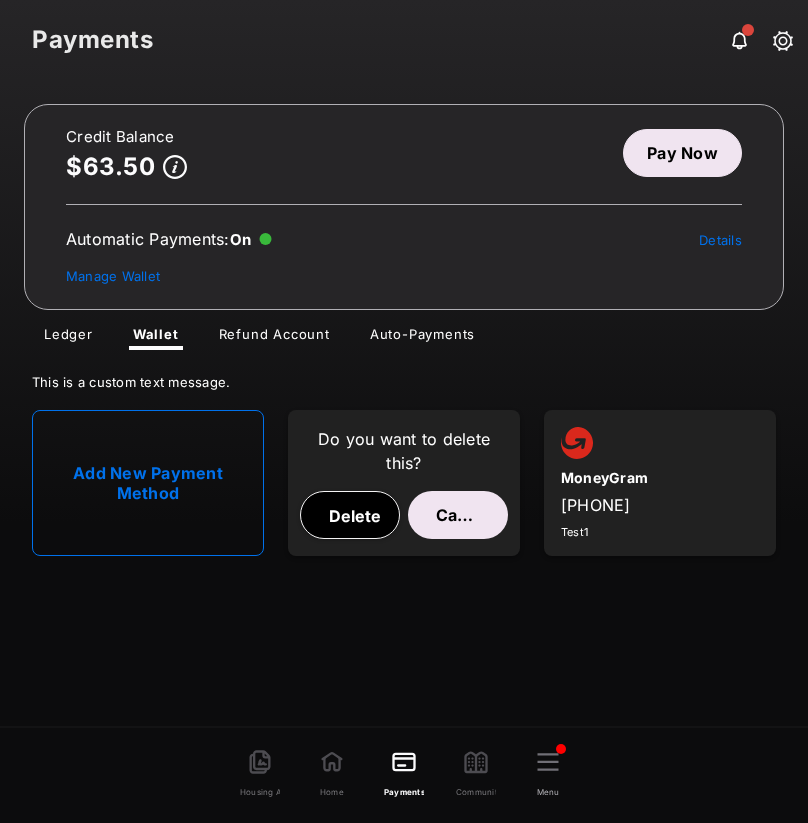 click on "Delete" at bounding box center [350, 515] 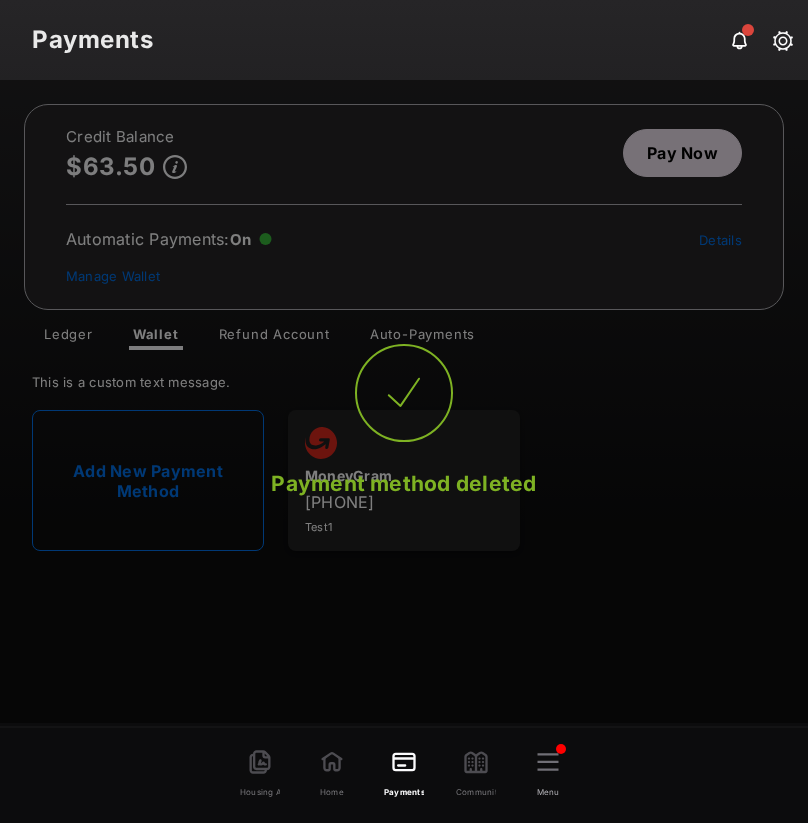 click on "Payment method deleted Payment method deleted" at bounding box center (404, 406) 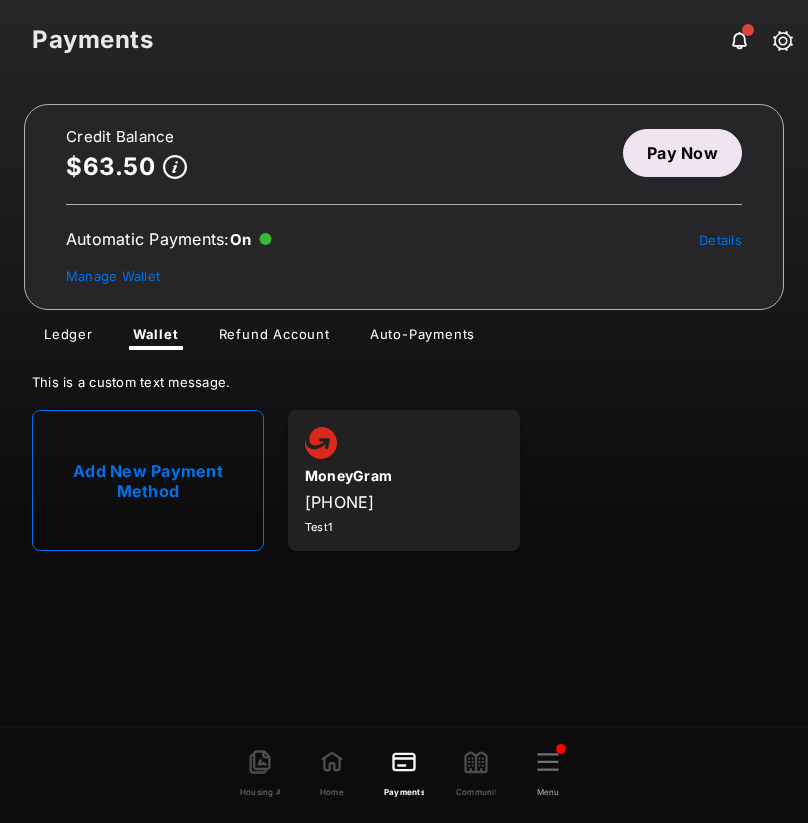 click on "Add New Payment Method" at bounding box center (148, 480) 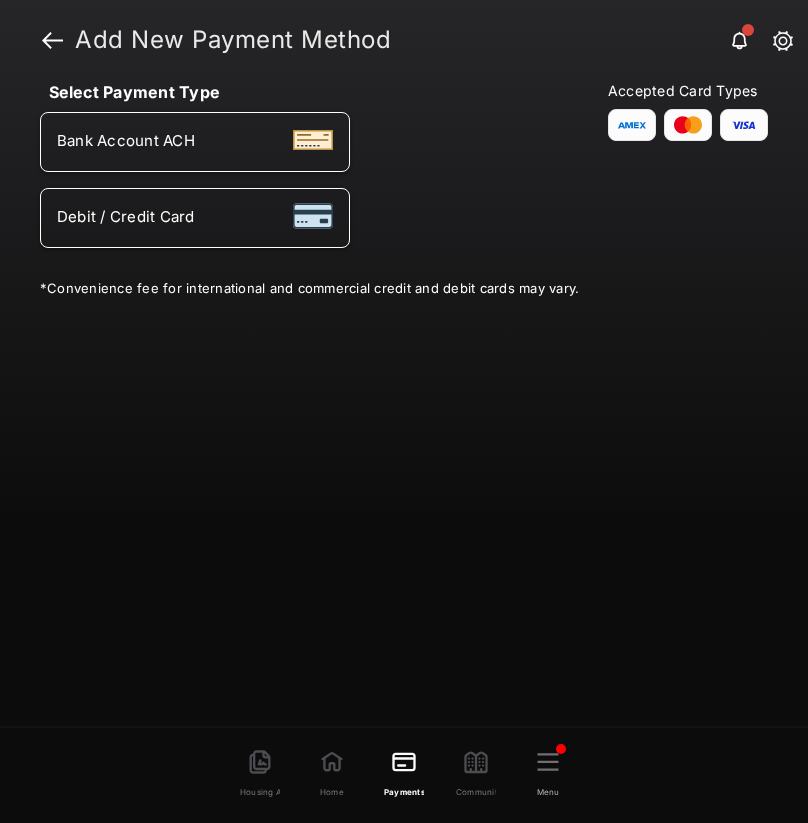 click on "Debit / Credit Card" at bounding box center (126, 216) 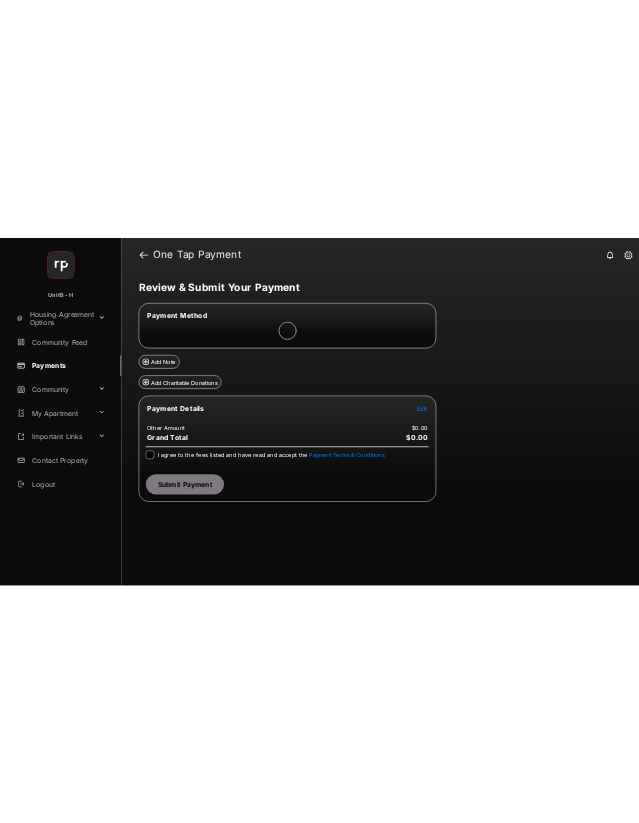 scroll, scrollTop: 0, scrollLeft: 0, axis: both 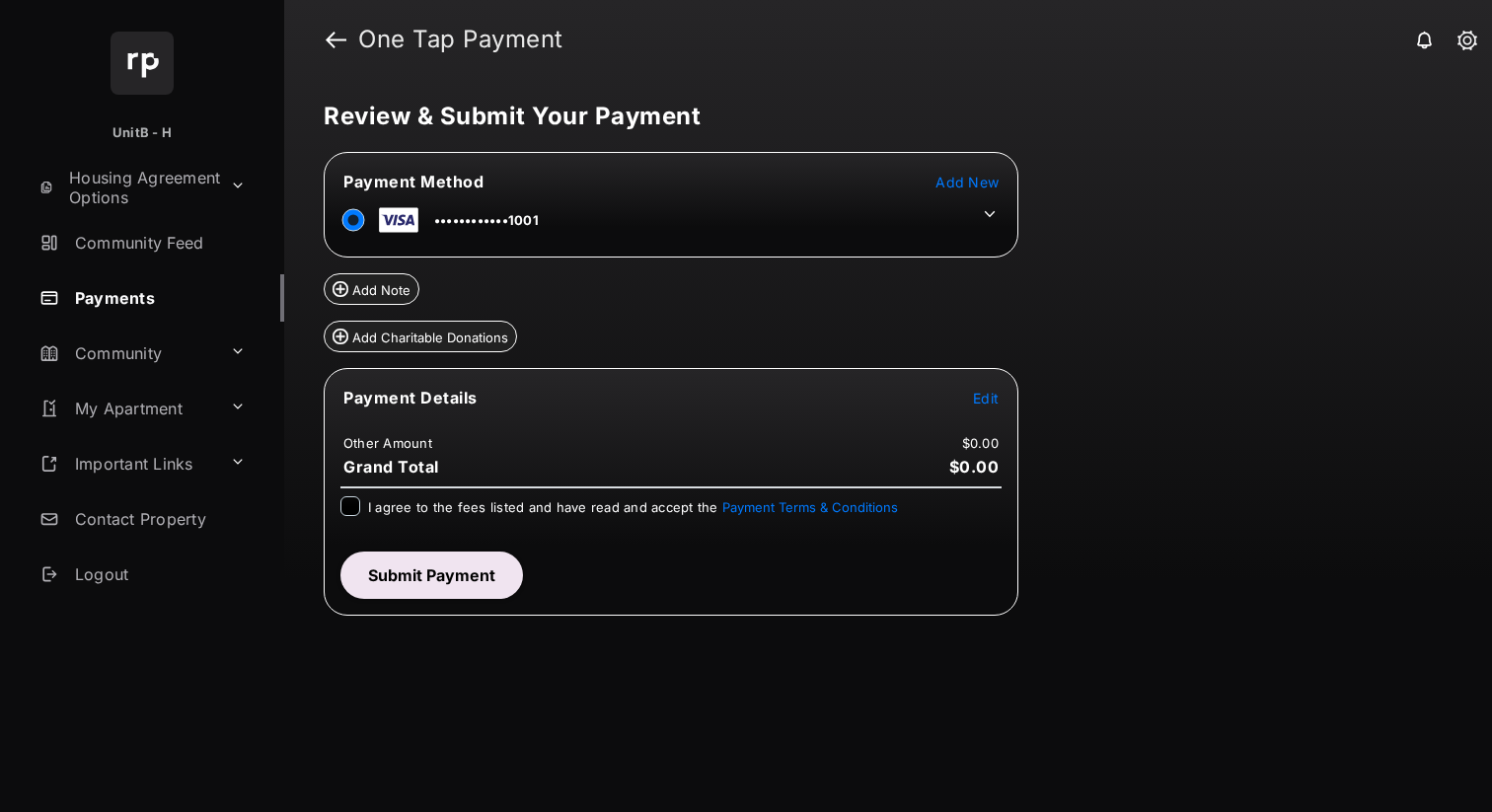 click on "Edit" at bounding box center [986, 398] 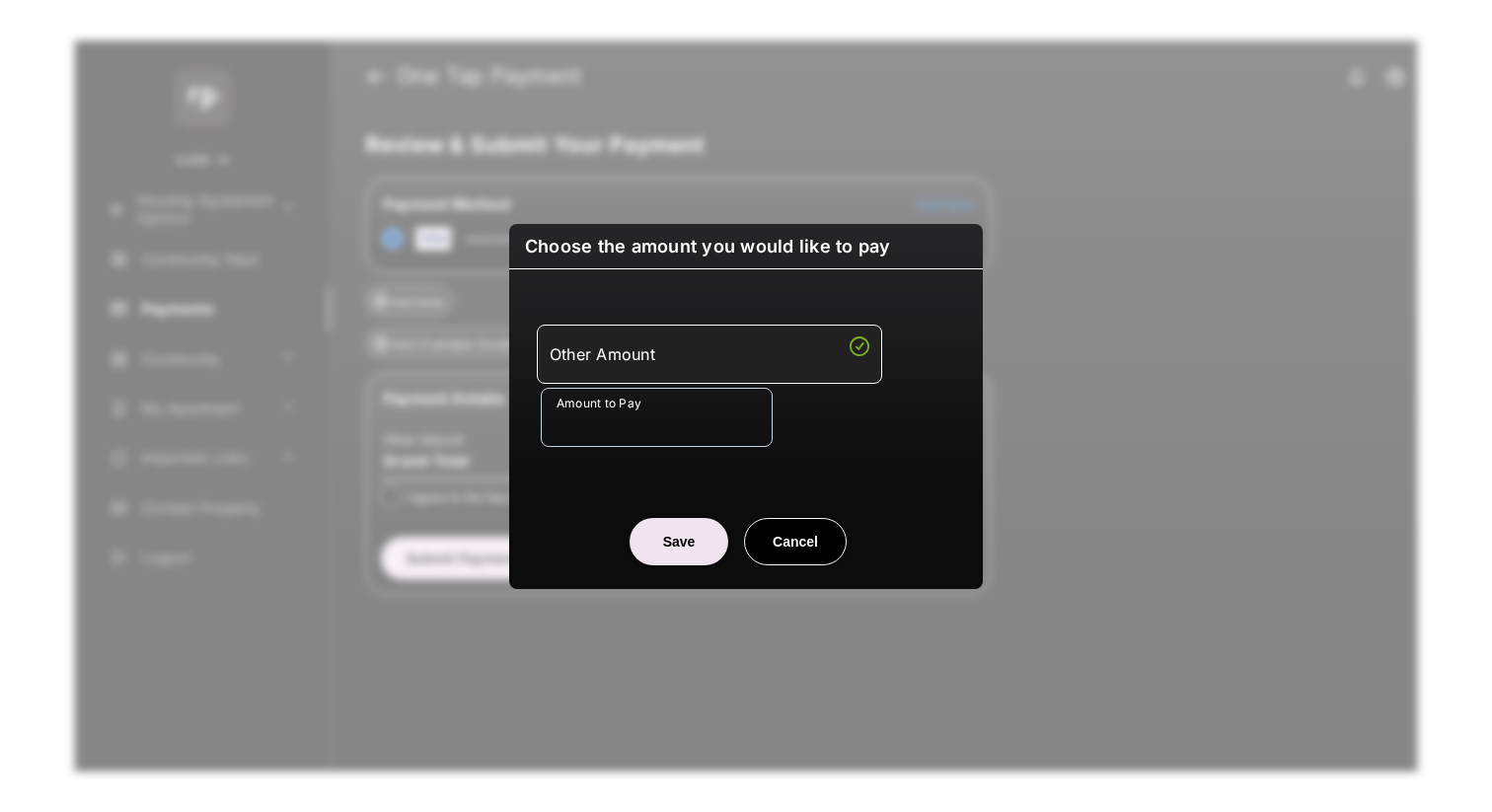 click on "Amount to Pay" at bounding box center [656, 417] 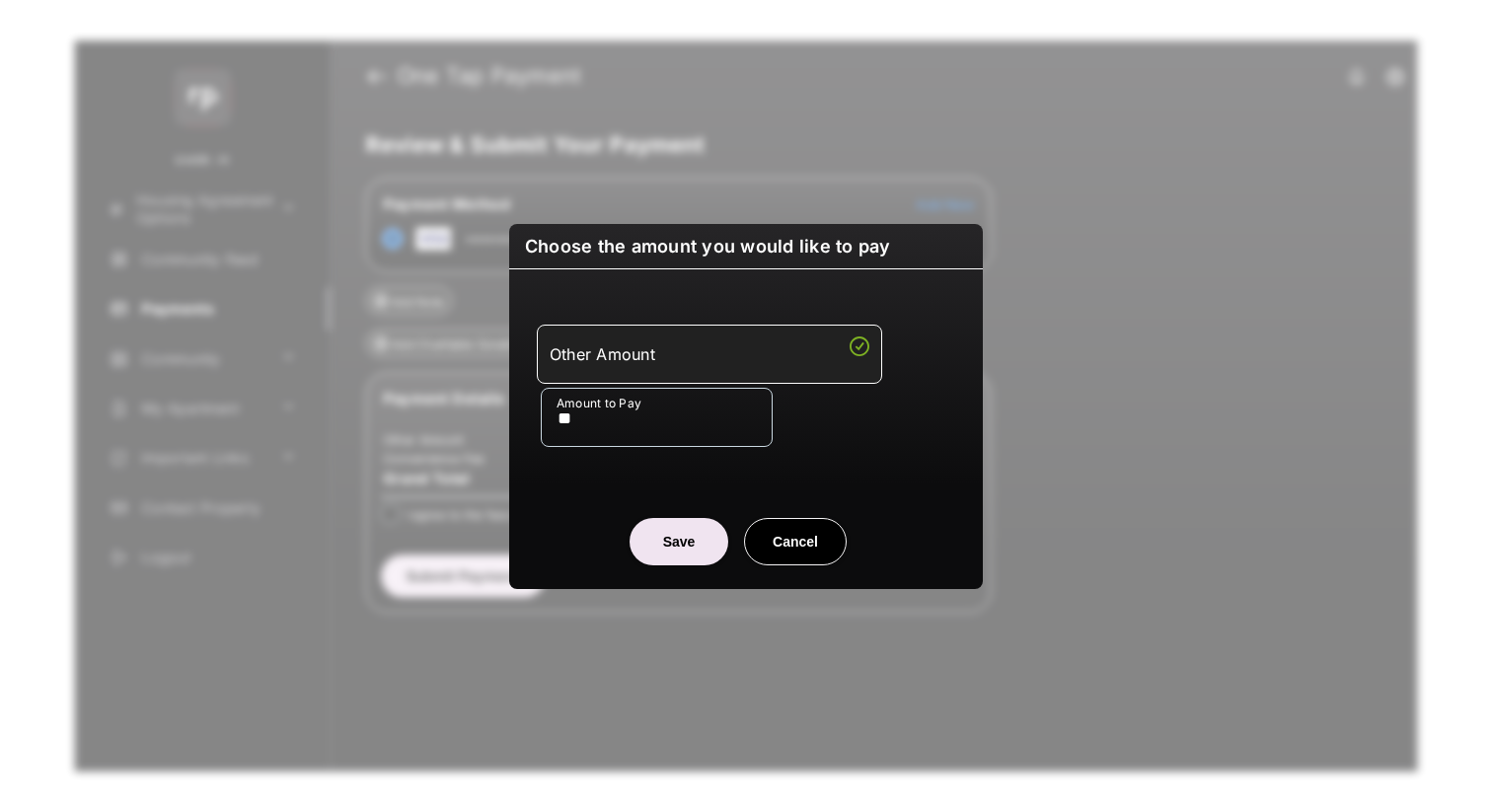 type on "**" 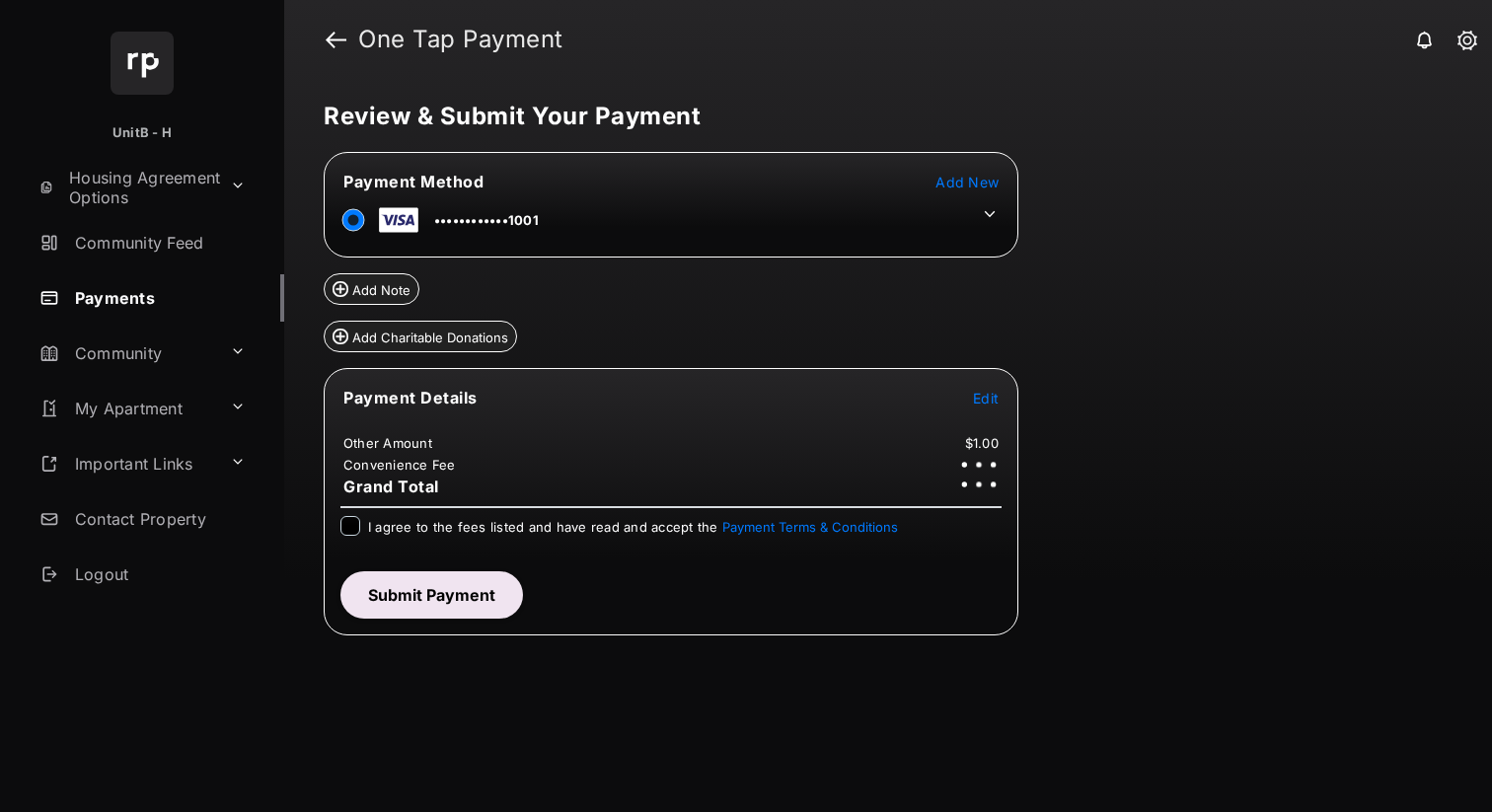 click on "I agree to the fees listed and have read and accept the   Payment Terms & Conditions" at bounding box center [633, 527] 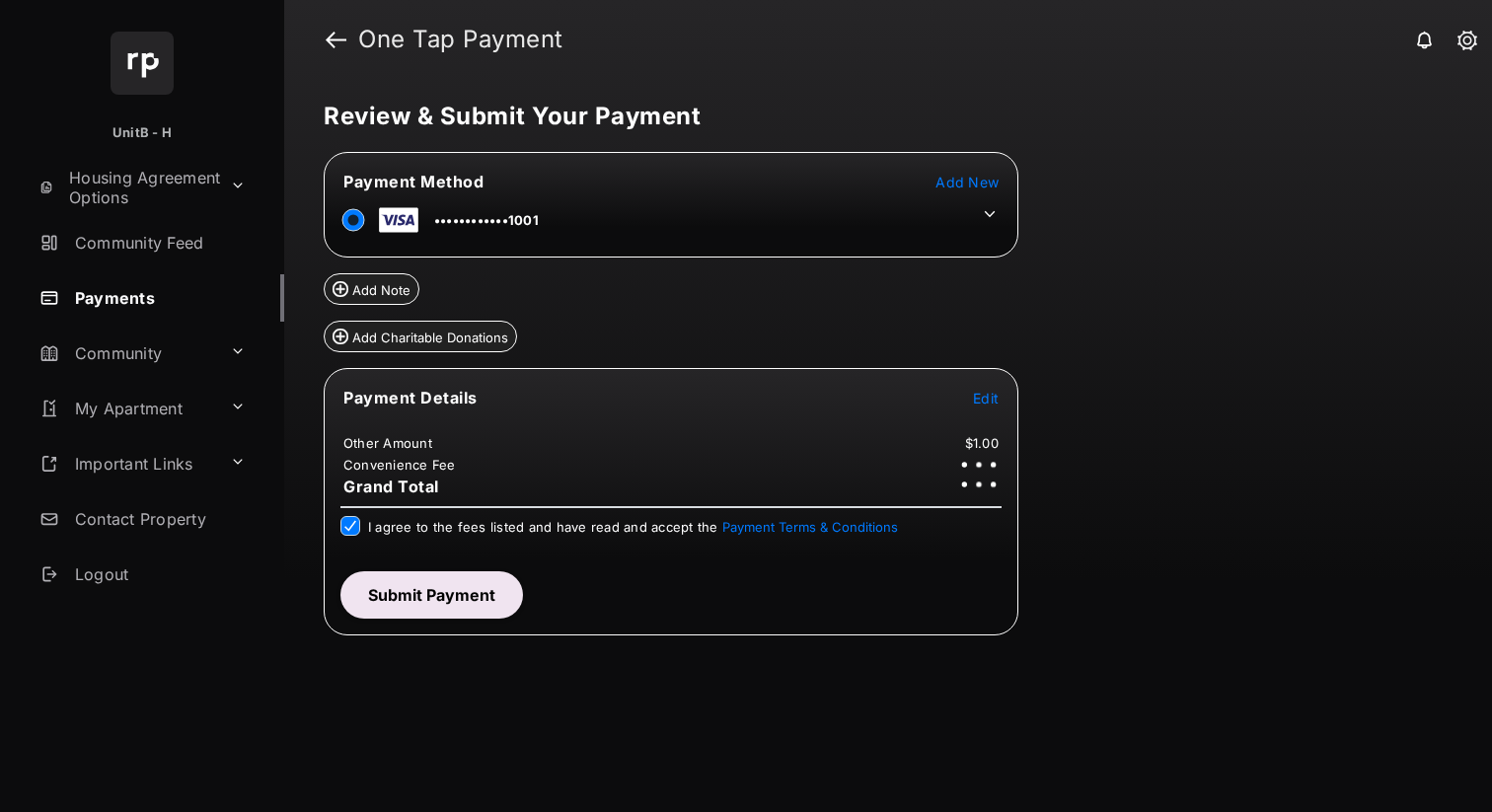click on "Submit Payment" at bounding box center [431, 595] 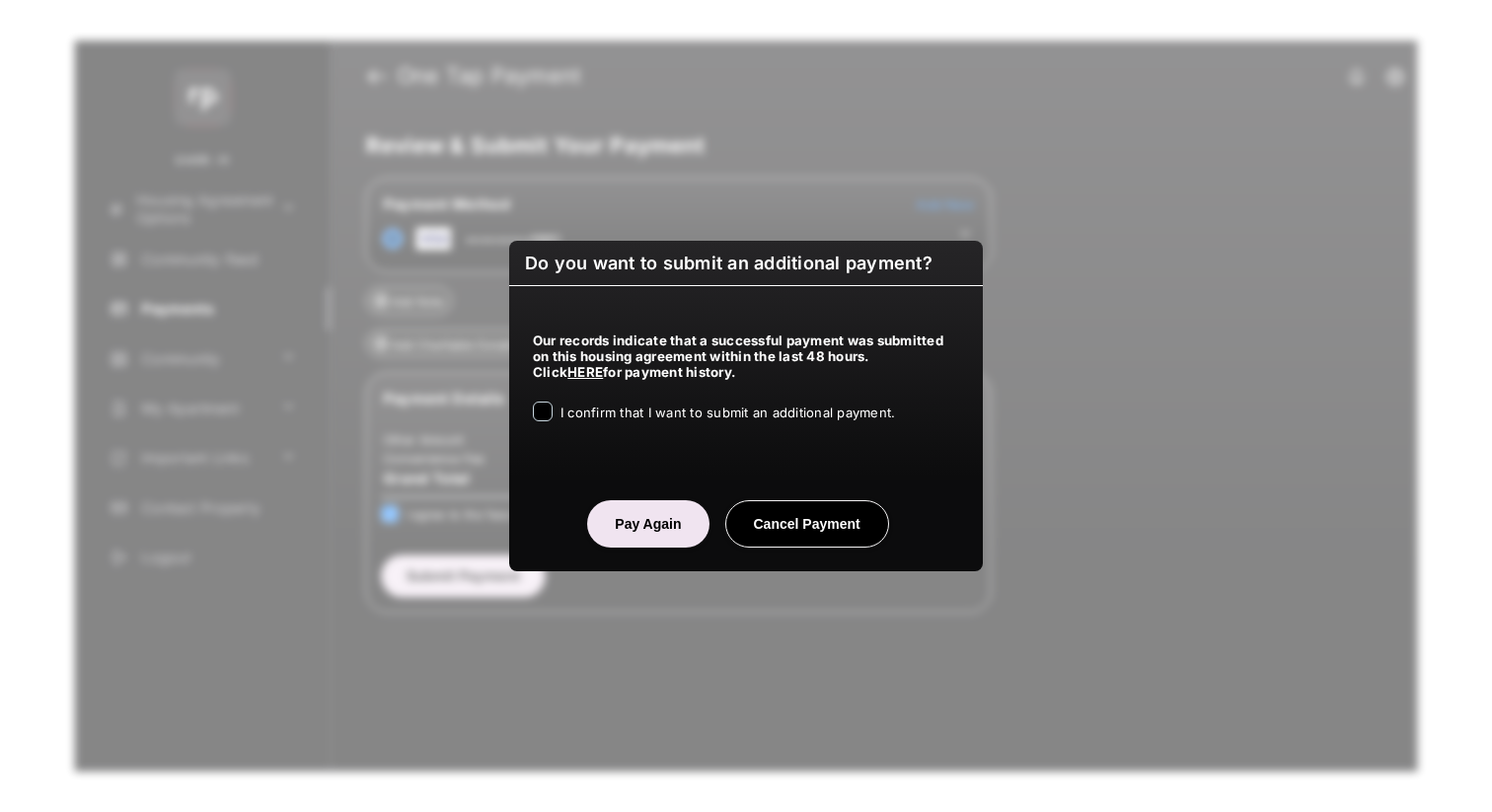 click on "I confirm that I want to submit an additional payment." at bounding box center [727, 412] 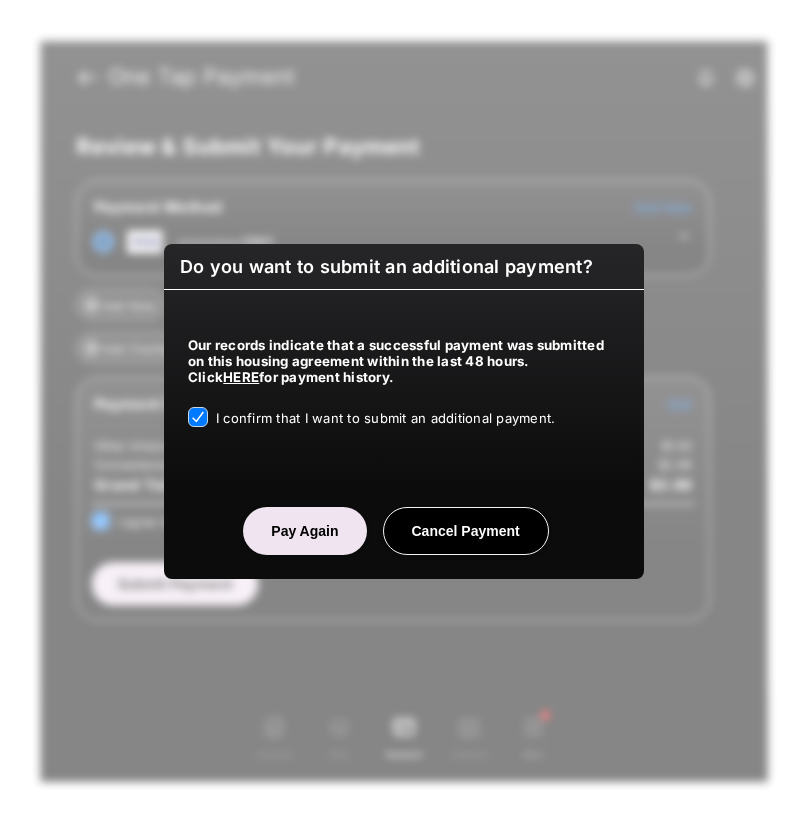 click on "Pay Again" at bounding box center [304, 531] 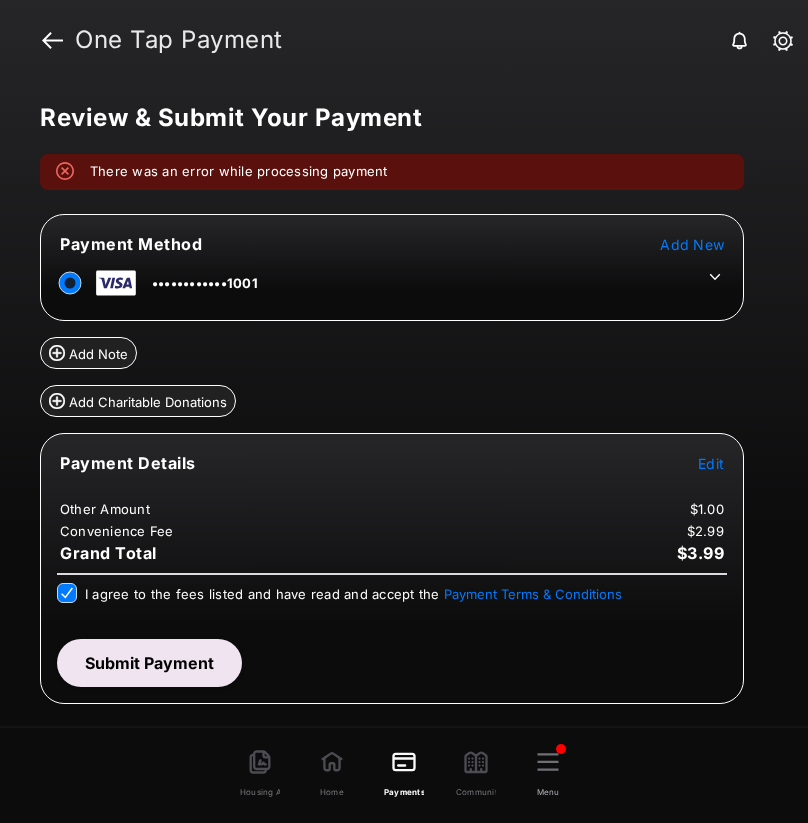 click on "Submit Payment" at bounding box center [149, 663] 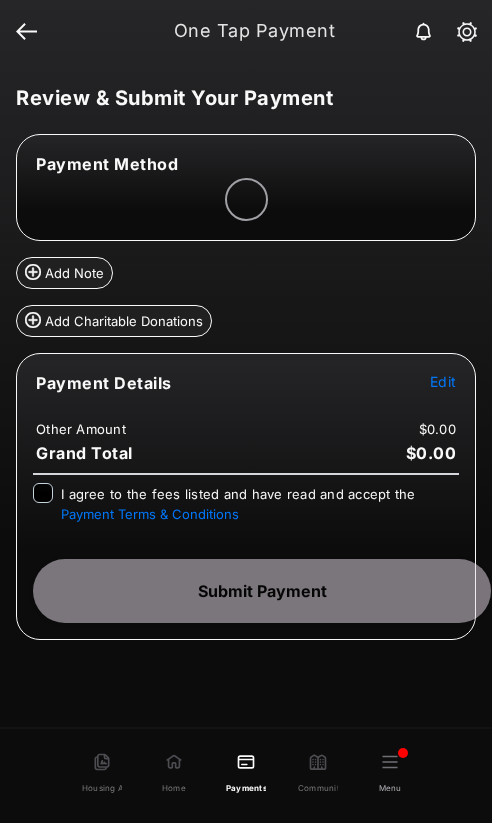 scroll, scrollTop: 0, scrollLeft: 0, axis: both 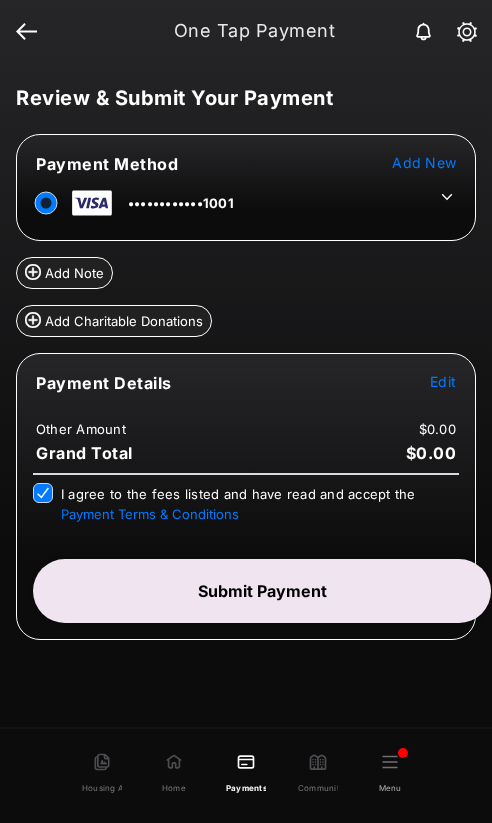 click on "Payment Details Edit Other Amount $0.00 Grand Total $0.00" at bounding box center [246, 418] 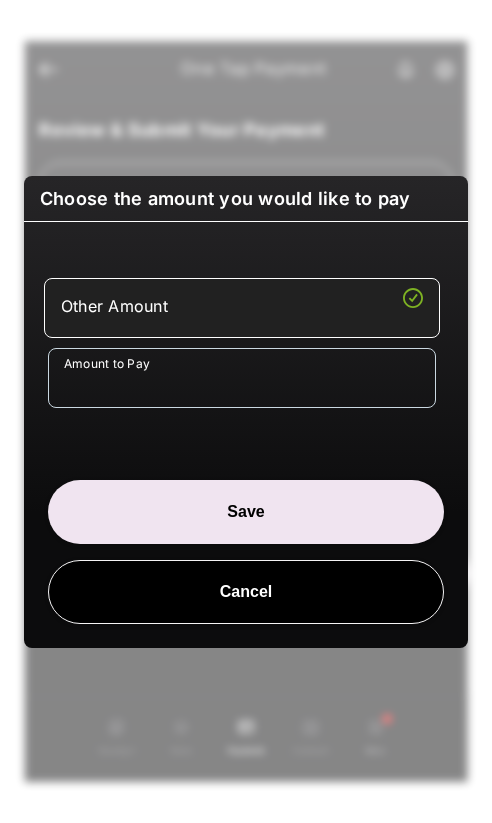 click on "Amount to Pay" at bounding box center (242, 378) 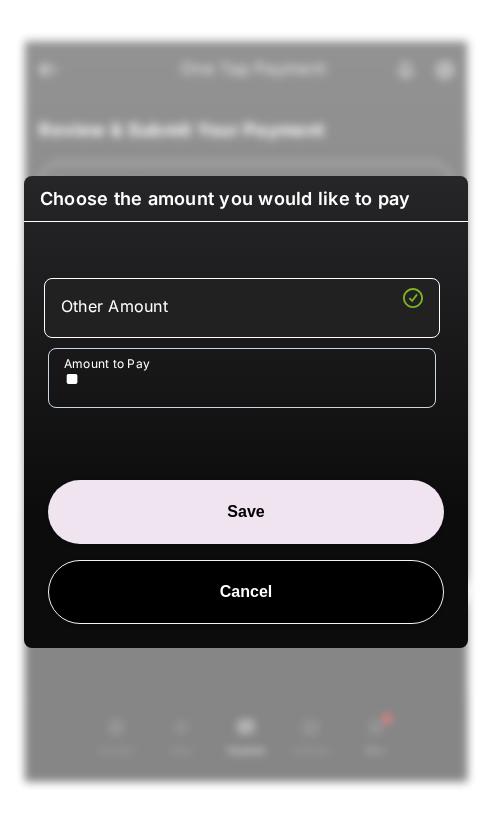 type on "**" 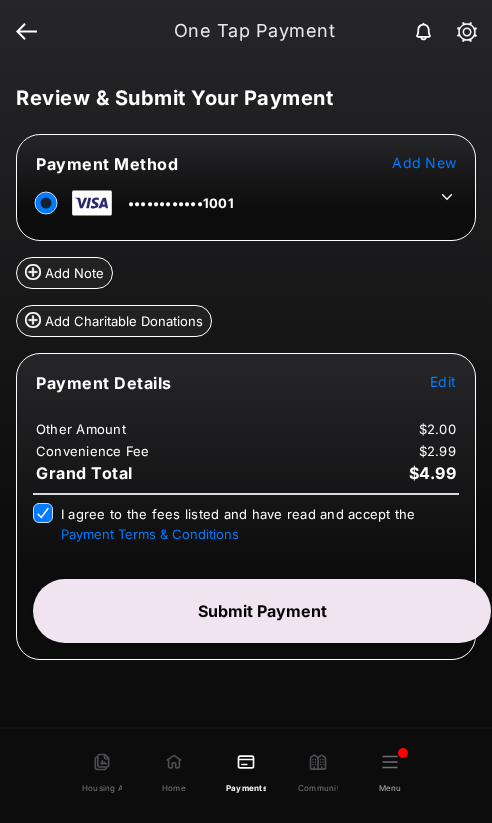 click on "Submit Payment" at bounding box center [262, 611] 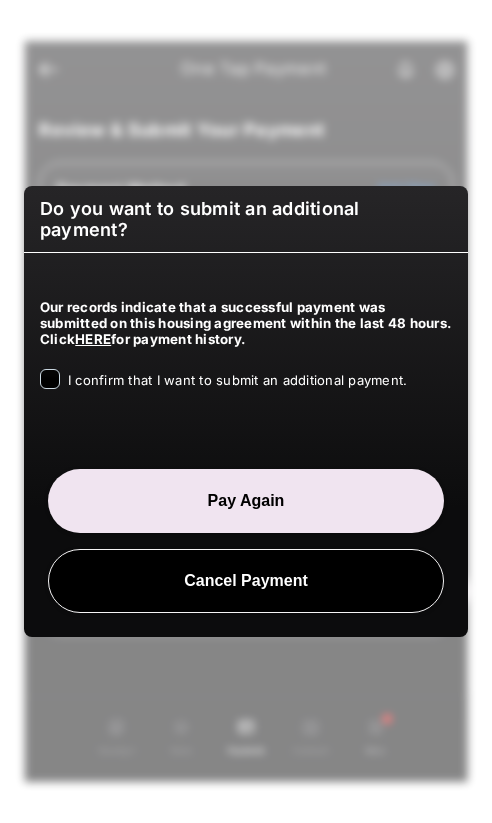 click on "I confirm that I want to submit an additional payment." at bounding box center [237, 380] 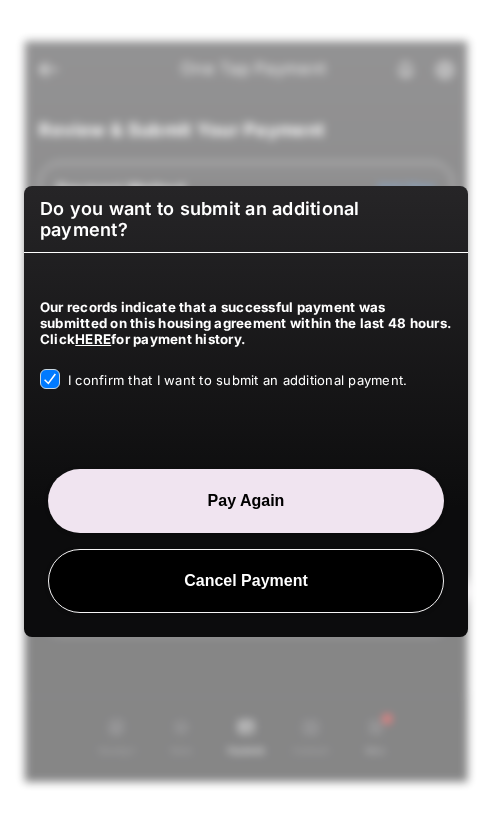 click on "Pay Again" at bounding box center [246, 501] 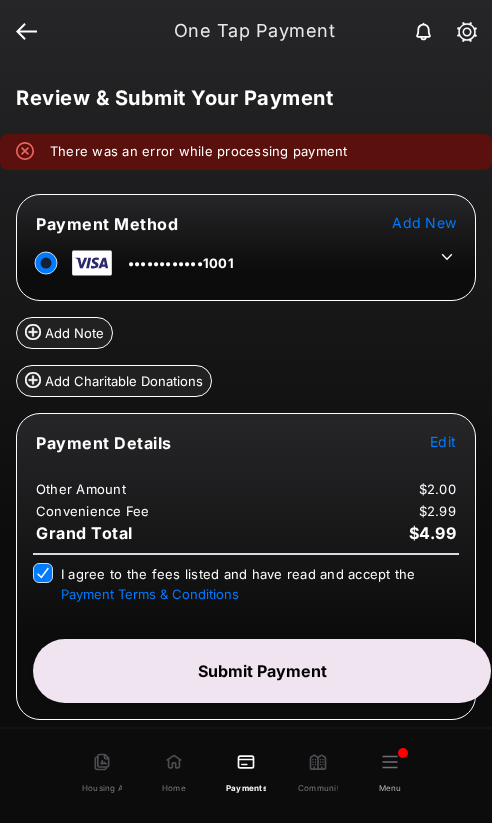 scroll, scrollTop: 3, scrollLeft: 0, axis: vertical 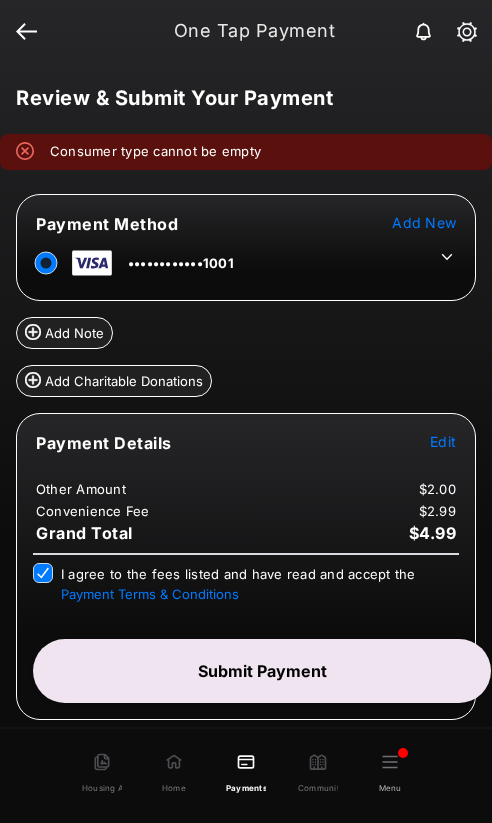 click on "Submit Payment" at bounding box center [262, 671] 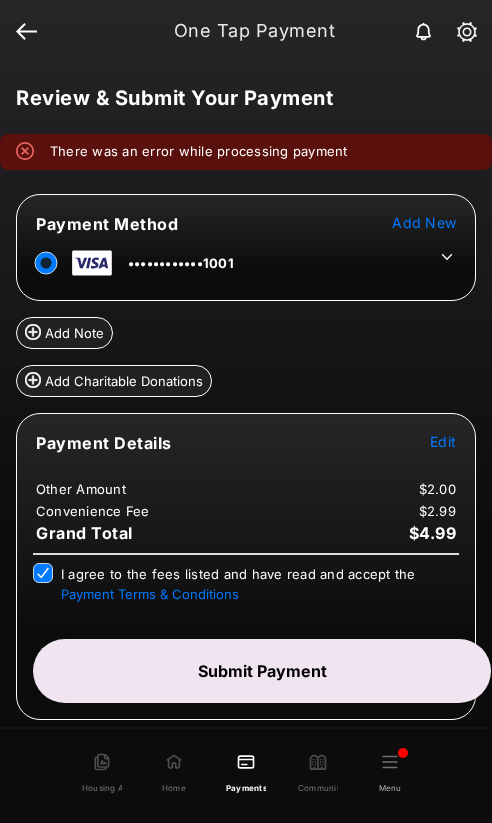 click on "Submit Payment" at bounding box center [262, 671] 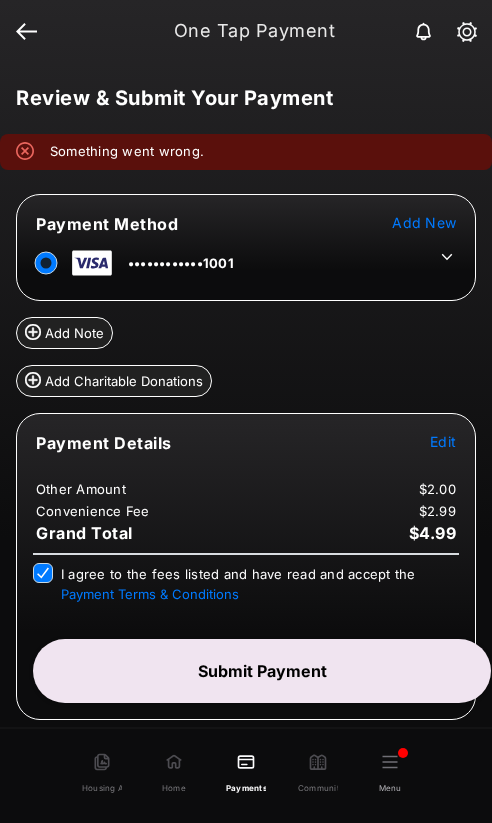 click on "Submit Payment" at bounding box center (262, 671) 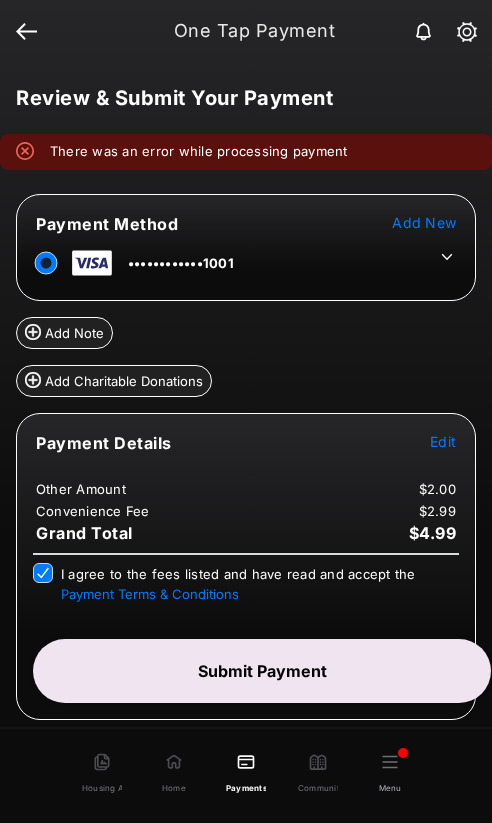 scroll, scrollTop: 1, scrollLeft: 0, axis: vertical 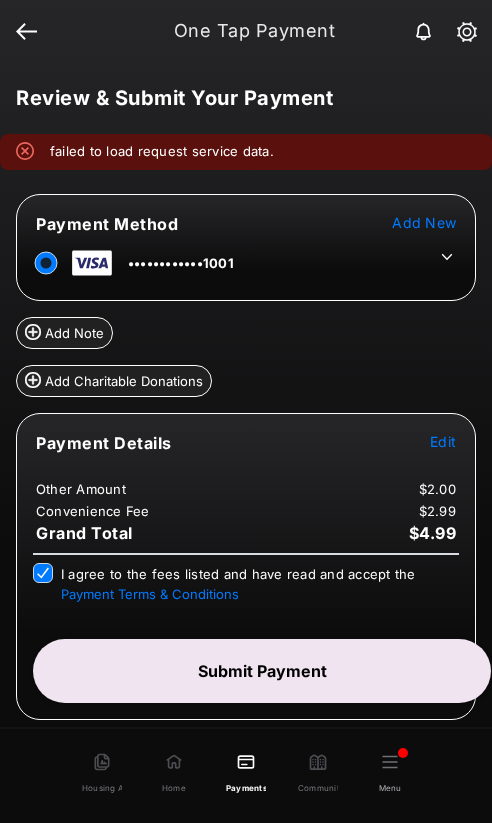 click on "Submit Payment" at bounding box center [262, 671] 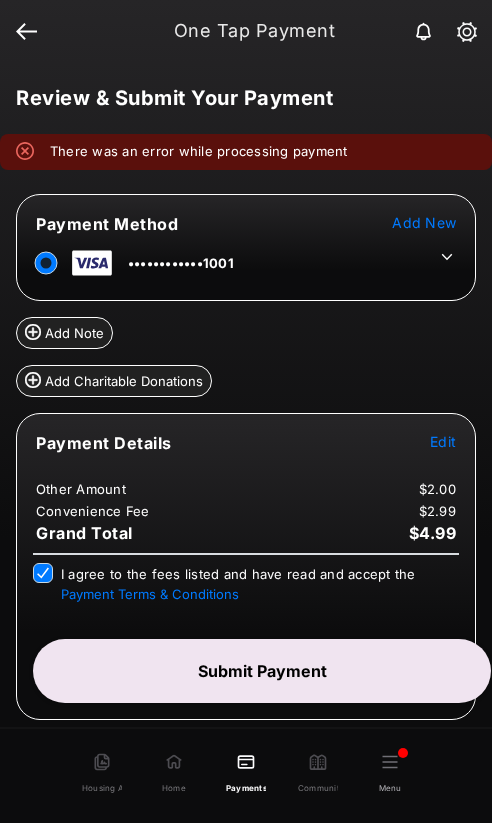 click on "Submit Payment" at bounding box center [262, 671] 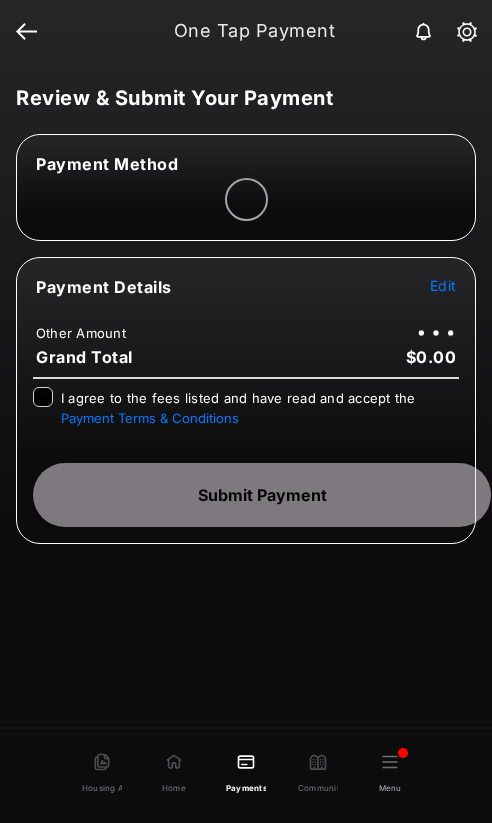 scroll, scrollTop: 0, scrollLeft: 0, axis: both 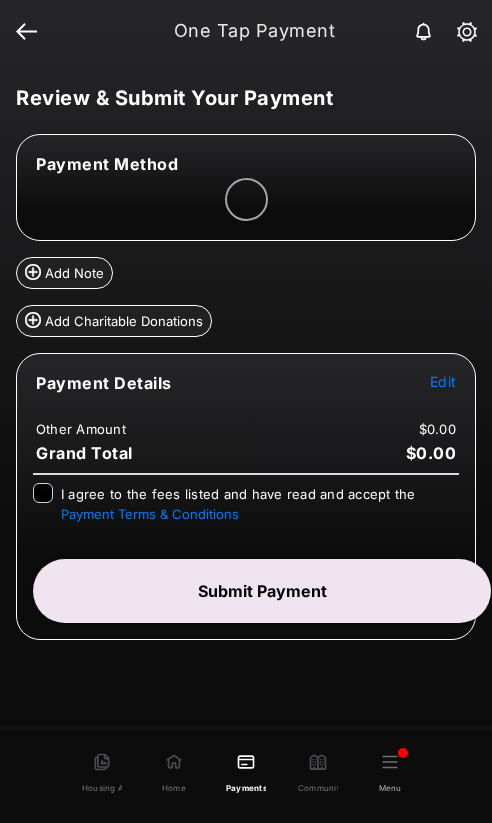 click on "Edit" at bounding box center (443, 381) 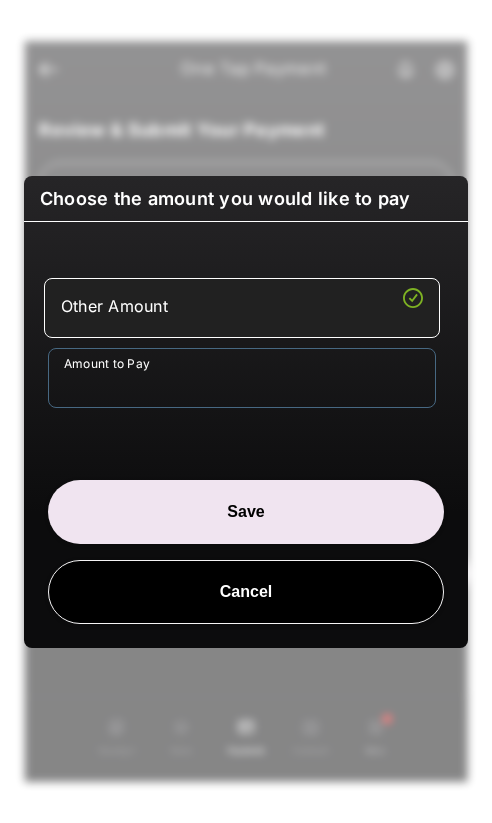 click on "Amount to Pay" at bounding box center [242, 378] 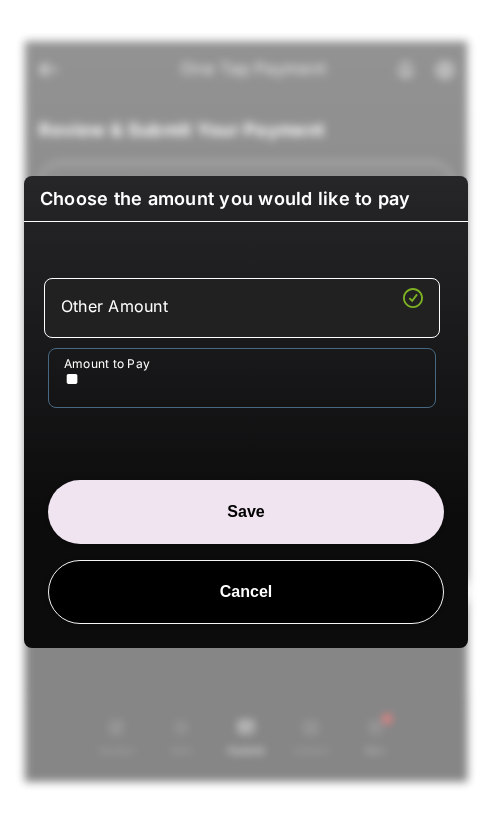 type on "**" 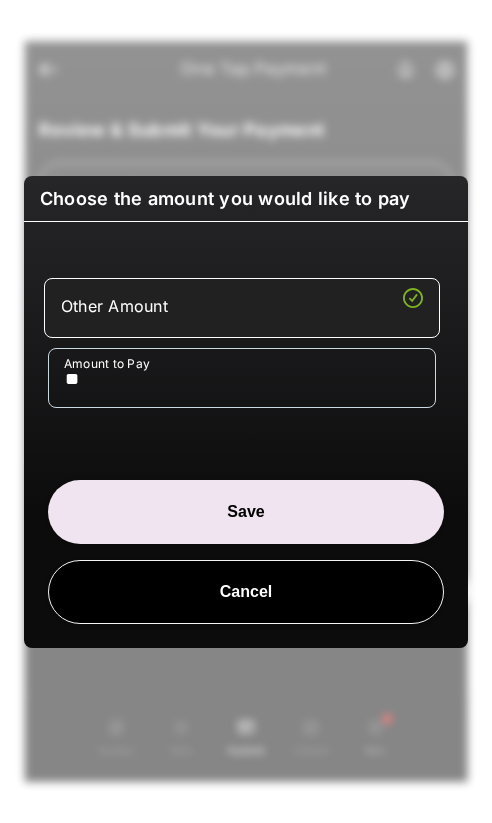 click on "Save" at bounding box center (246, 512) 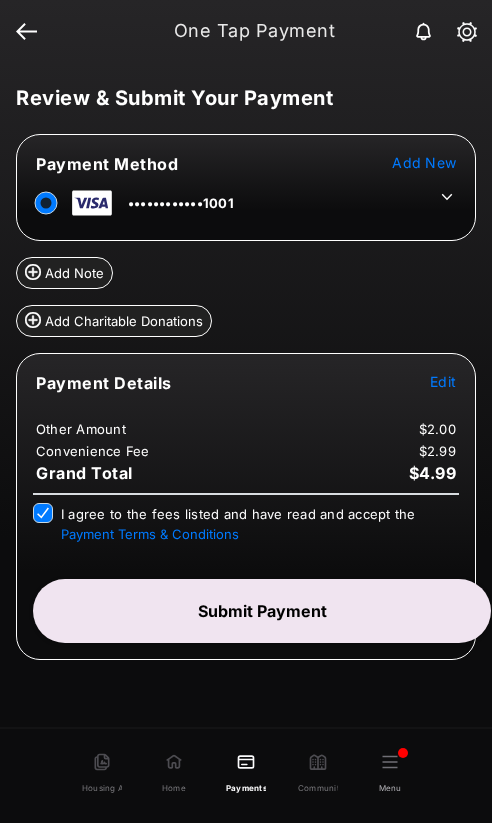 click on "Submit Payment" at bounding box center (262, 611) 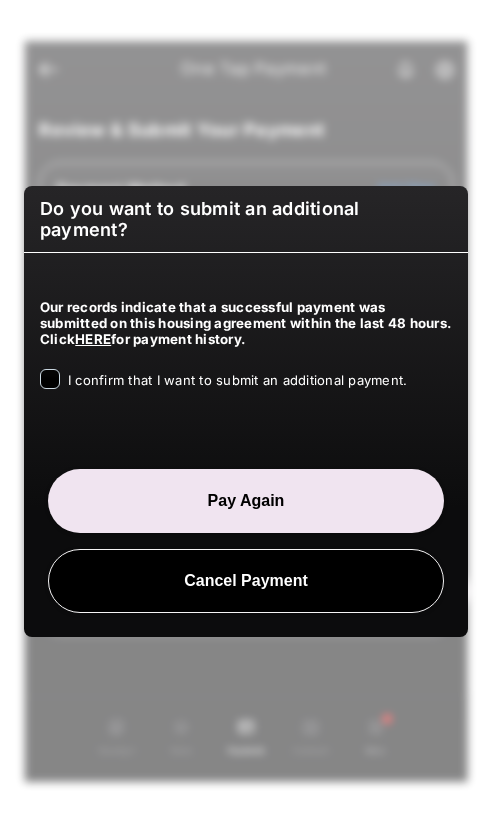 click on "I confirm that I want to submit an additional payment." at bounding box center [237, 380] 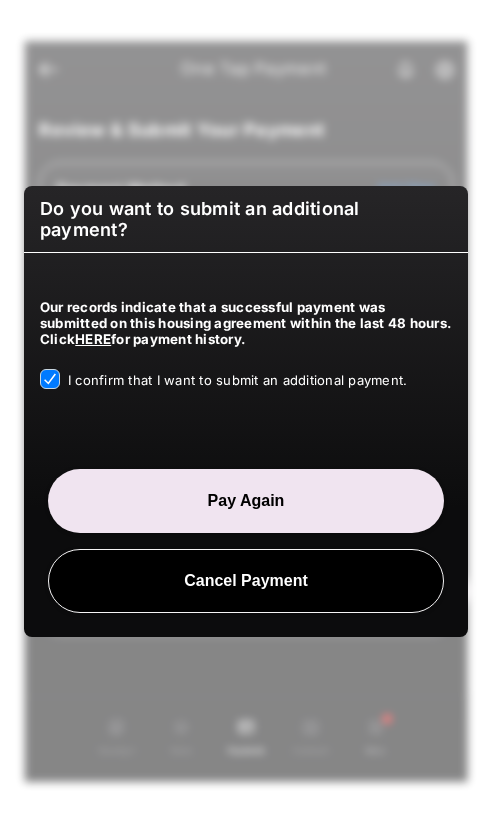 click on "Do you want to submit an additional payment?" at bounding box center (246, 219) 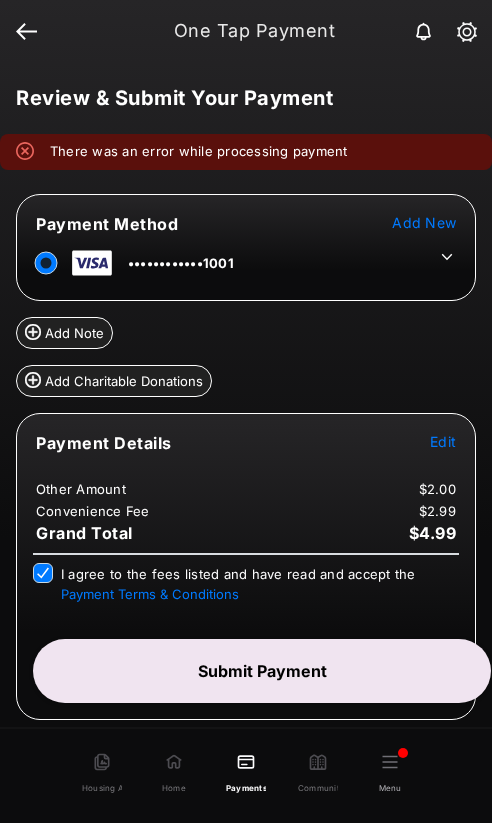 click on "Submit Payment" at bounding box center [262, 671] 